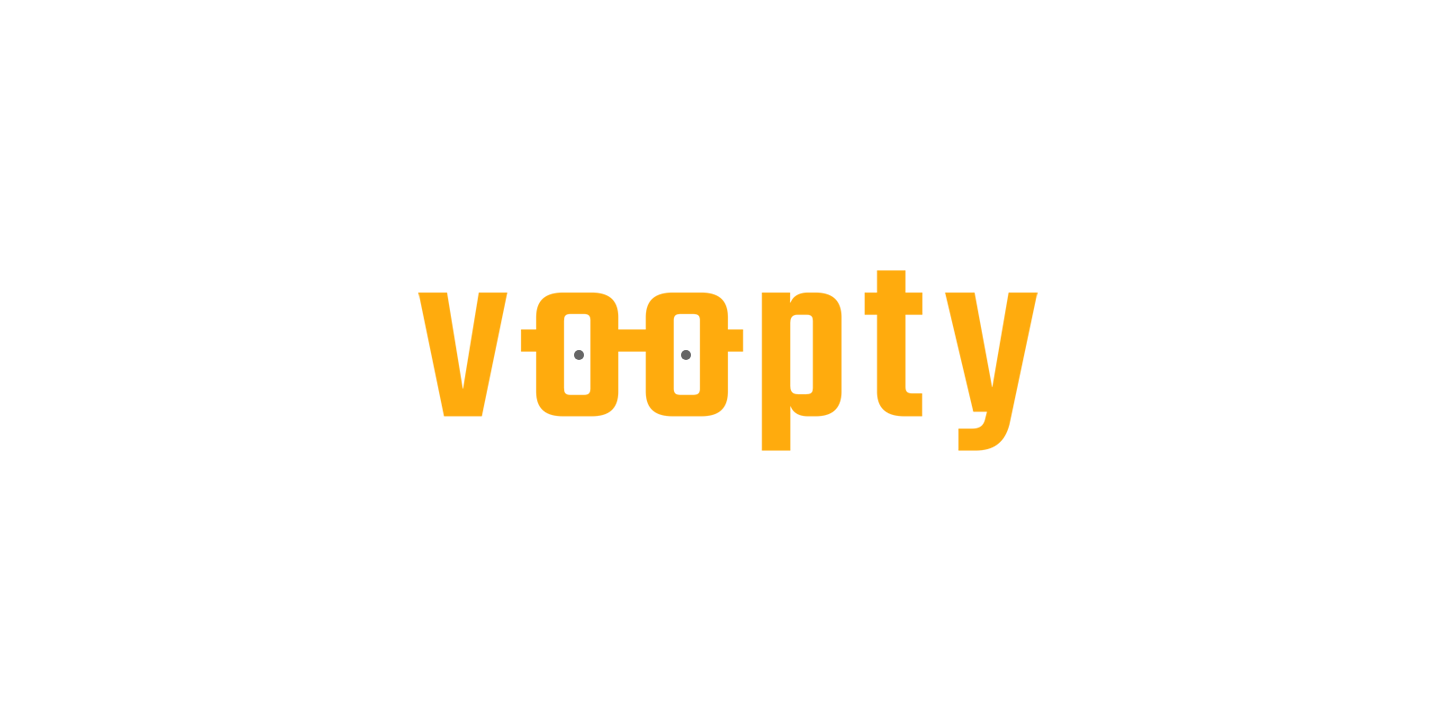 scroll, scrollTop: 0, scrollLeft: 0, axis: both 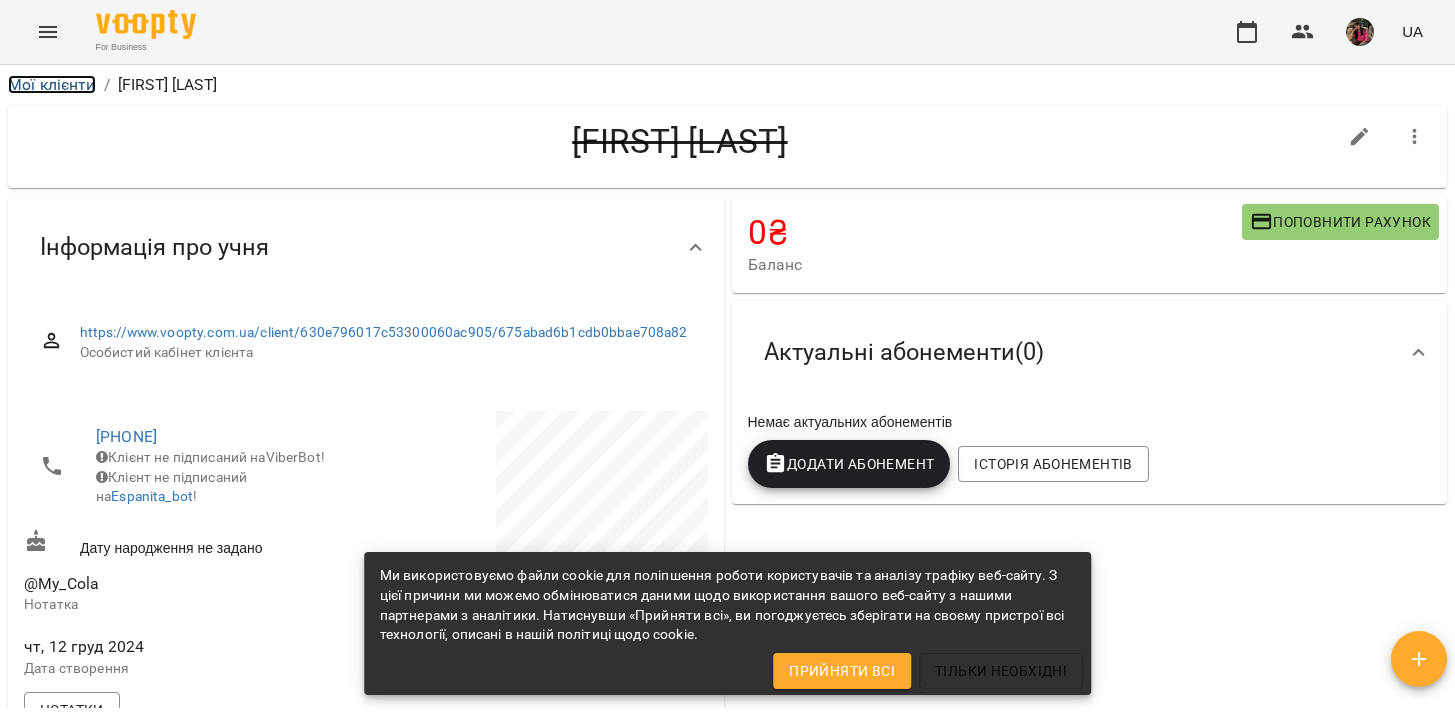 click on "Мої клієнти" at bounding box center [52, 84] 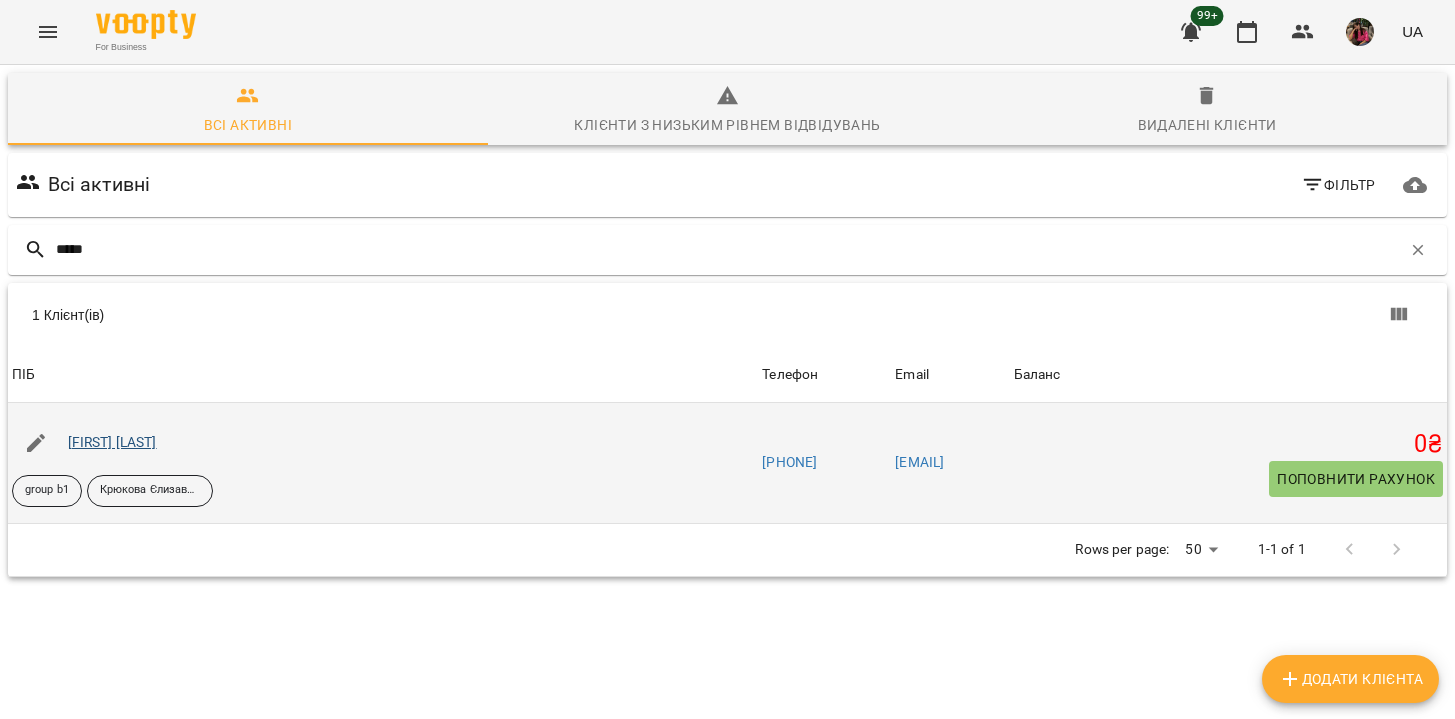 type on "*****" 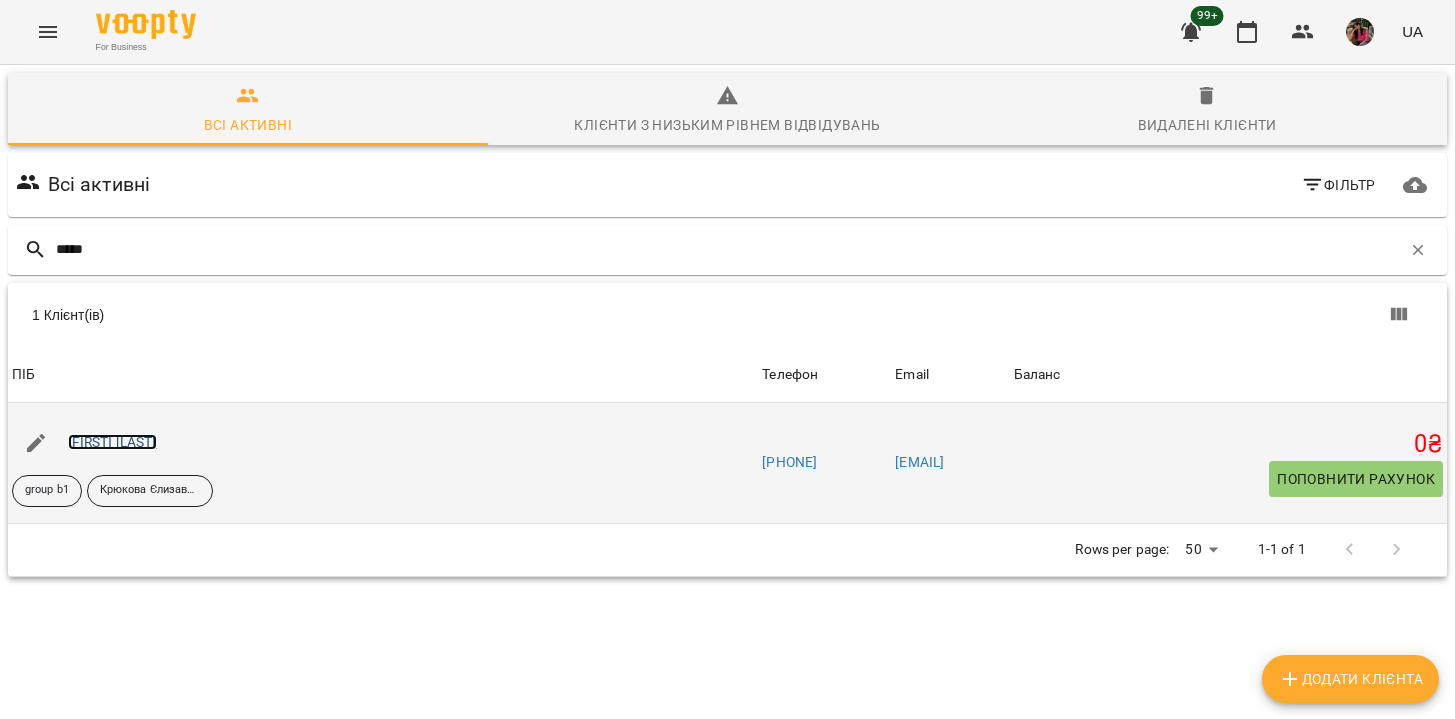 click on "[FIRST] [LAST]" at bounding box center [112, 442] 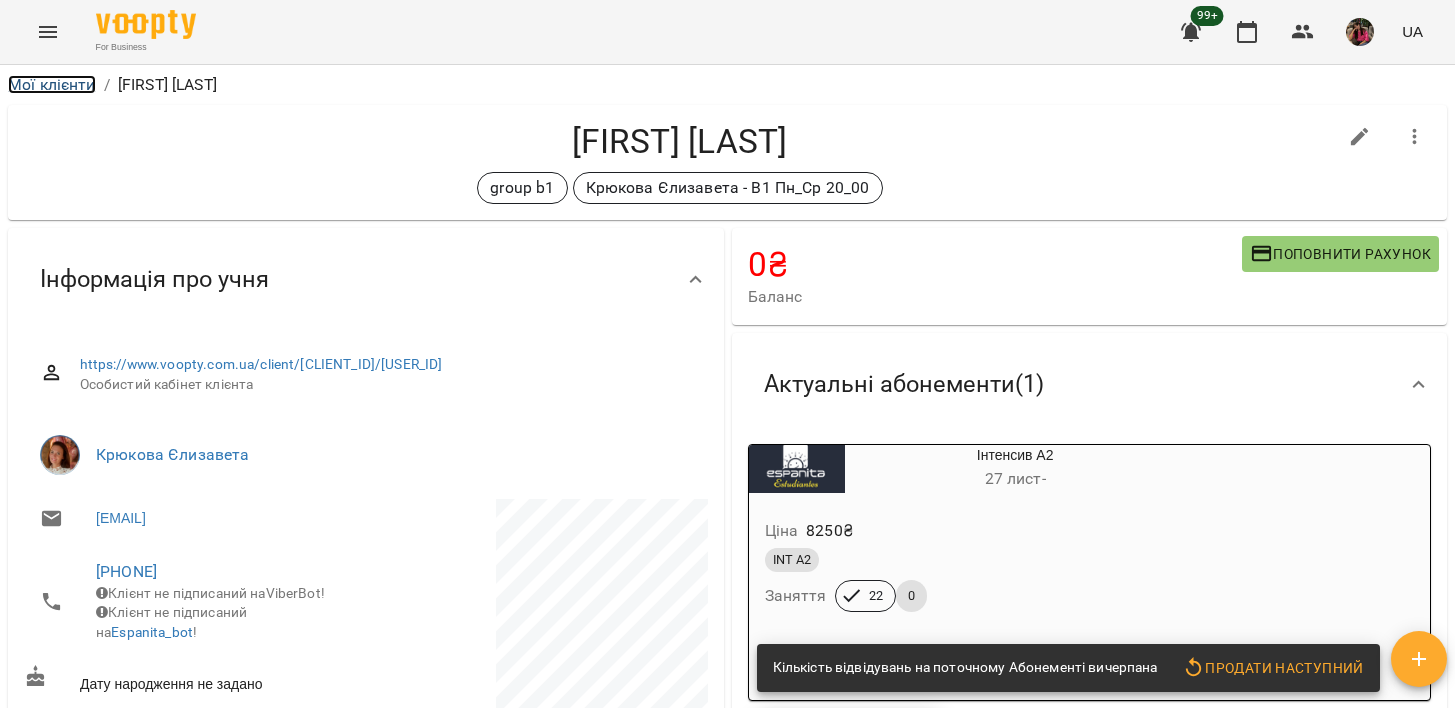 click on "Мої клієнти" at bounding box center [52, 84] 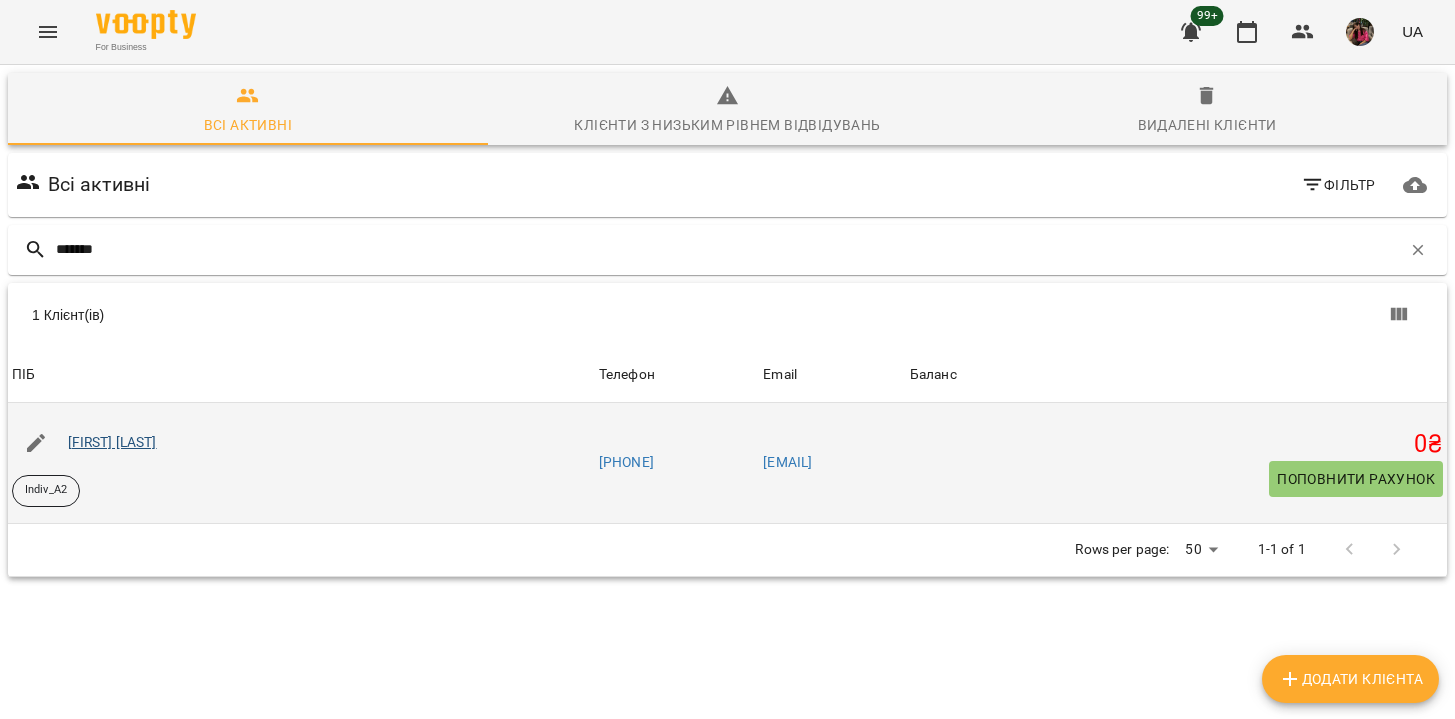 type on "*******" 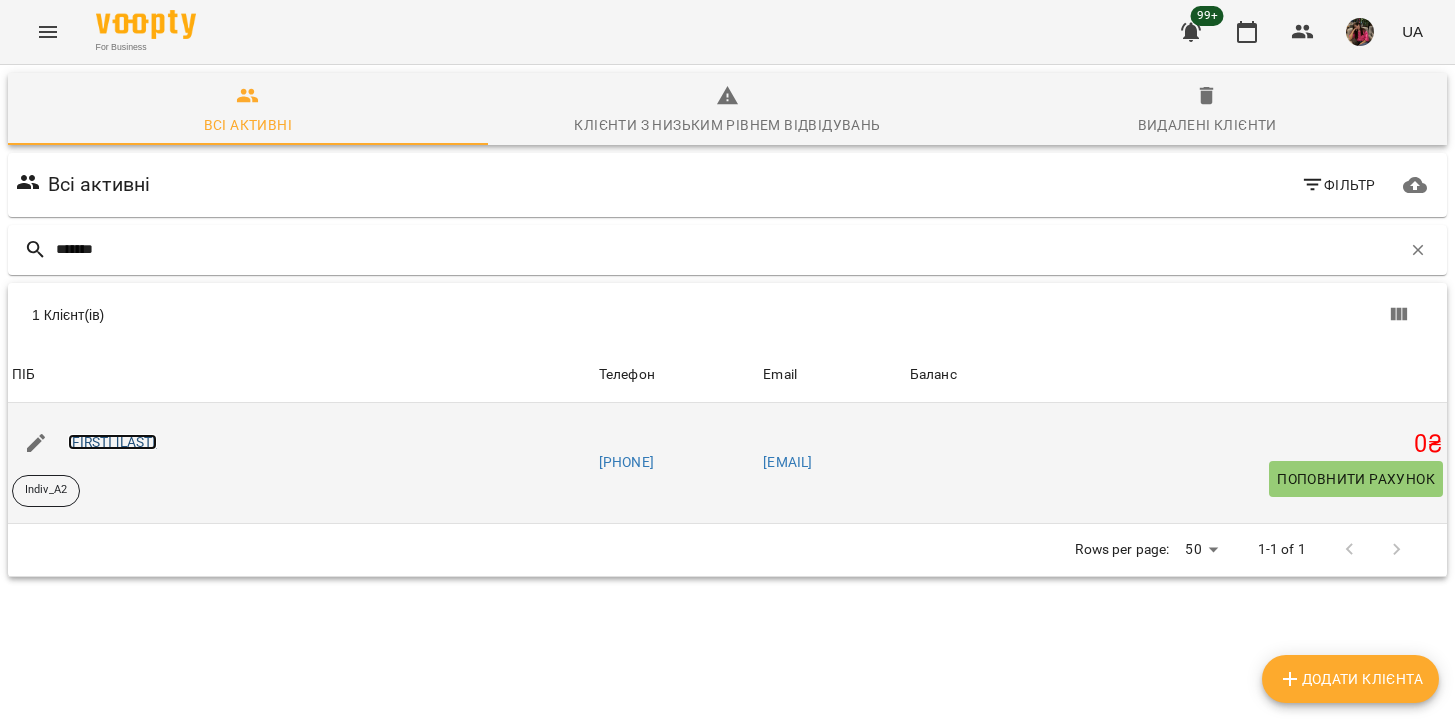 click on "[FIRST] [LAST]" at bounding box center (112, 442) 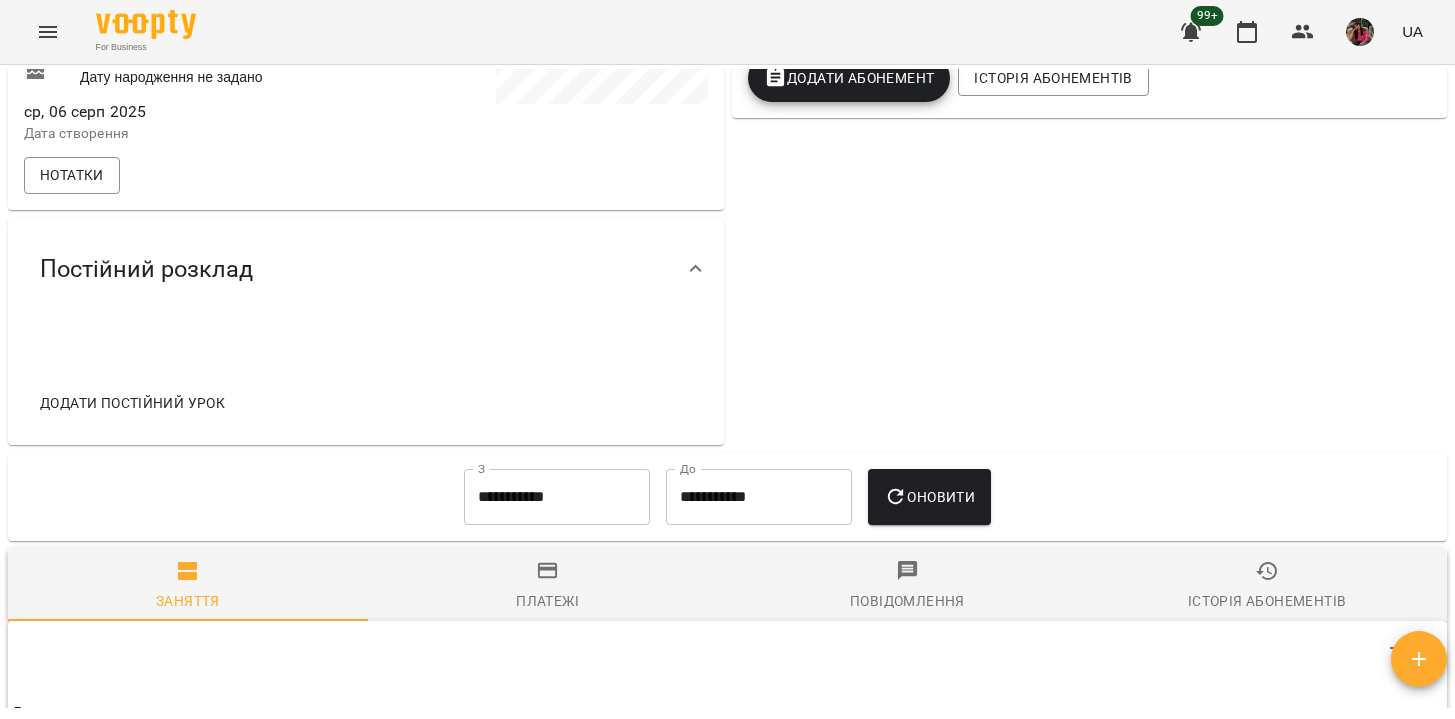 scroll, scrollTop: 0, scrollLeft: 0, axis: both 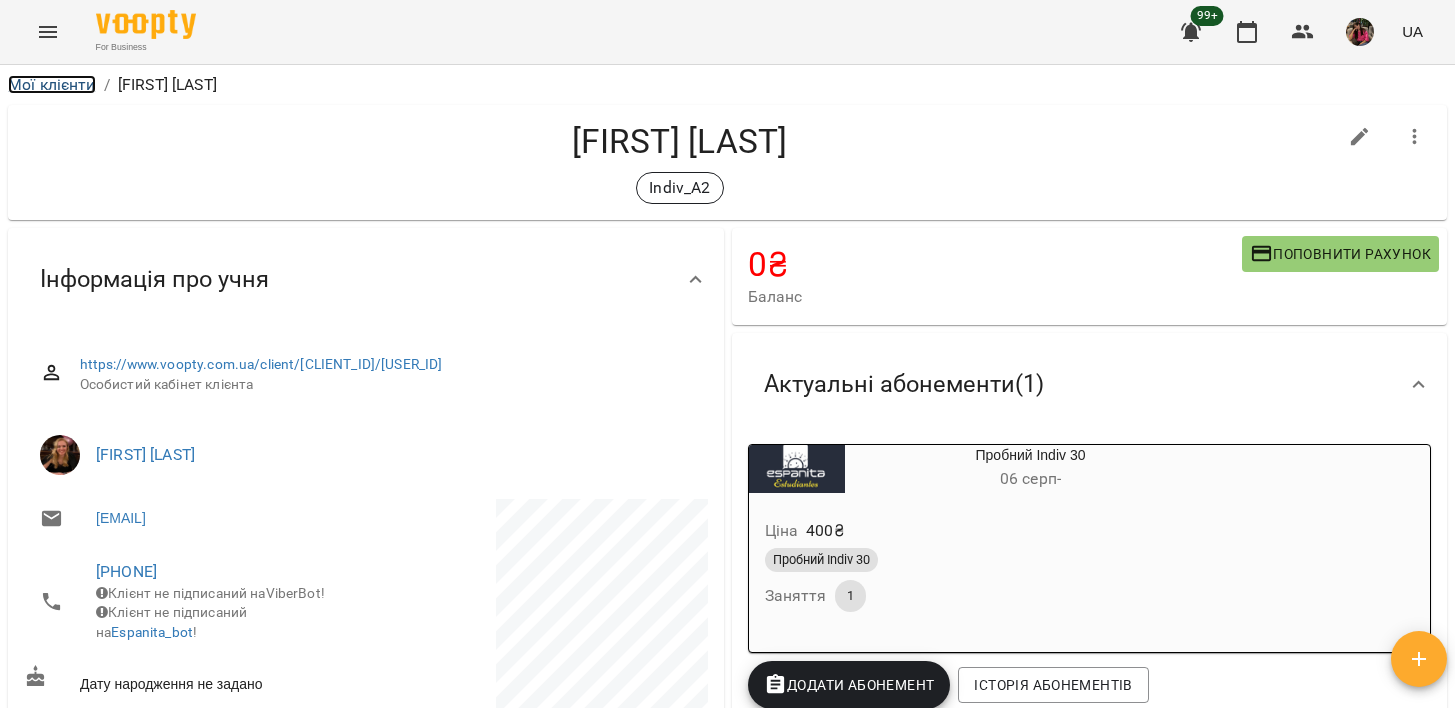 click on "Мої клієнти" at bounding box center (52, 84) 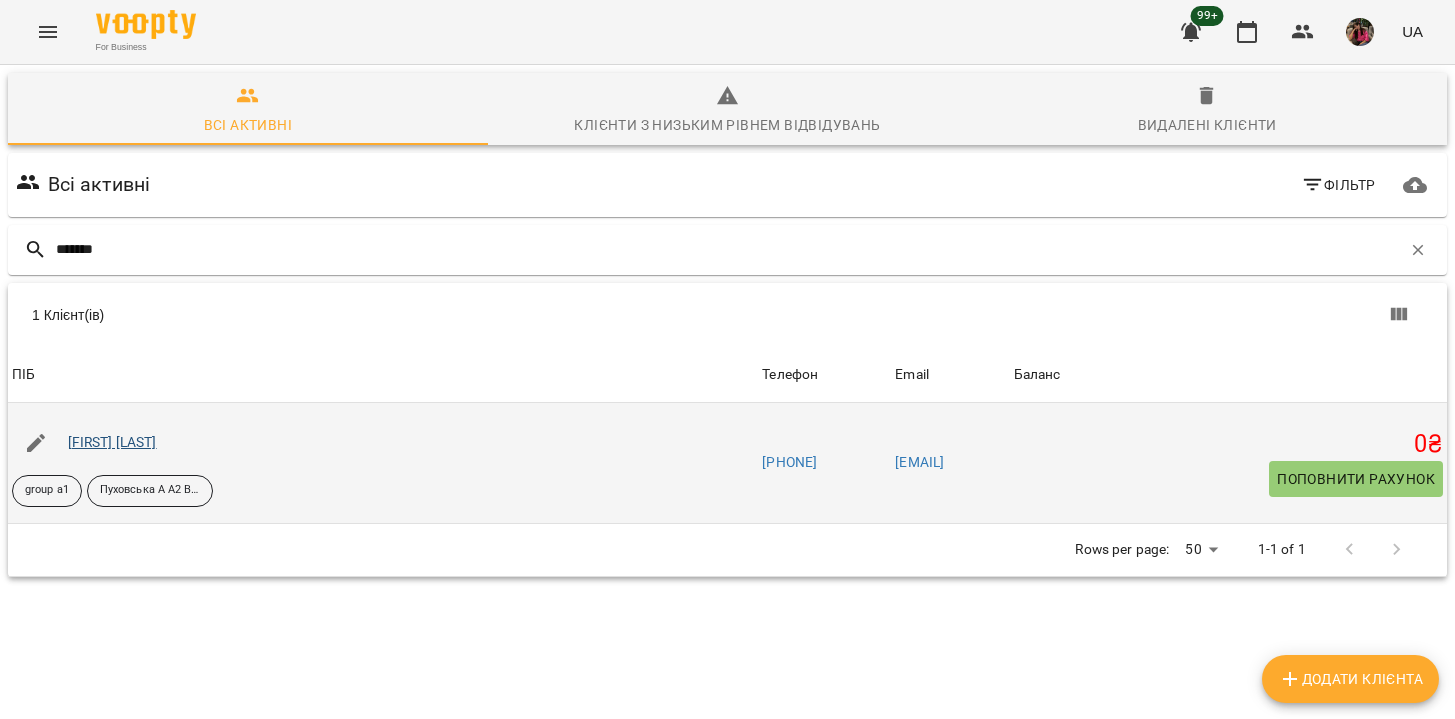 type on "*******" 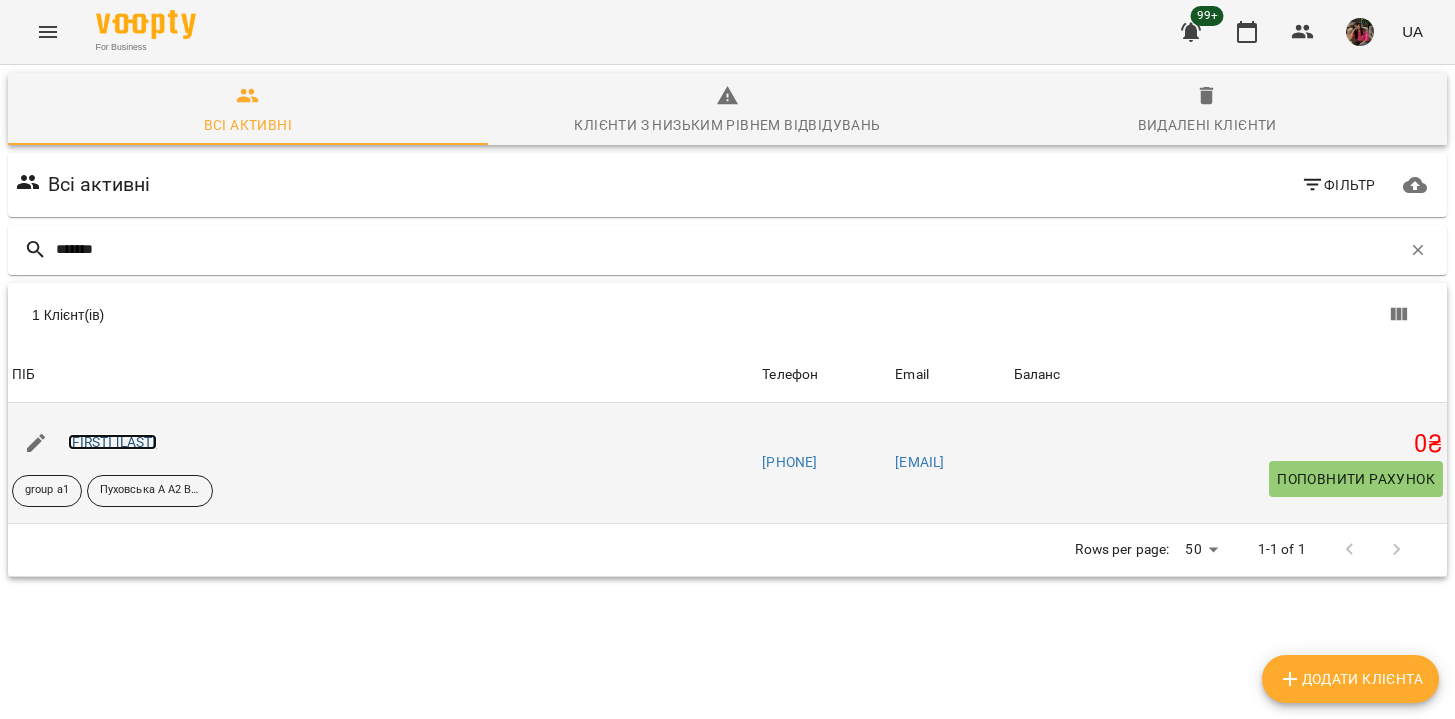 click on "[LAST] [FIRST]" at bounding box center [112, 442] 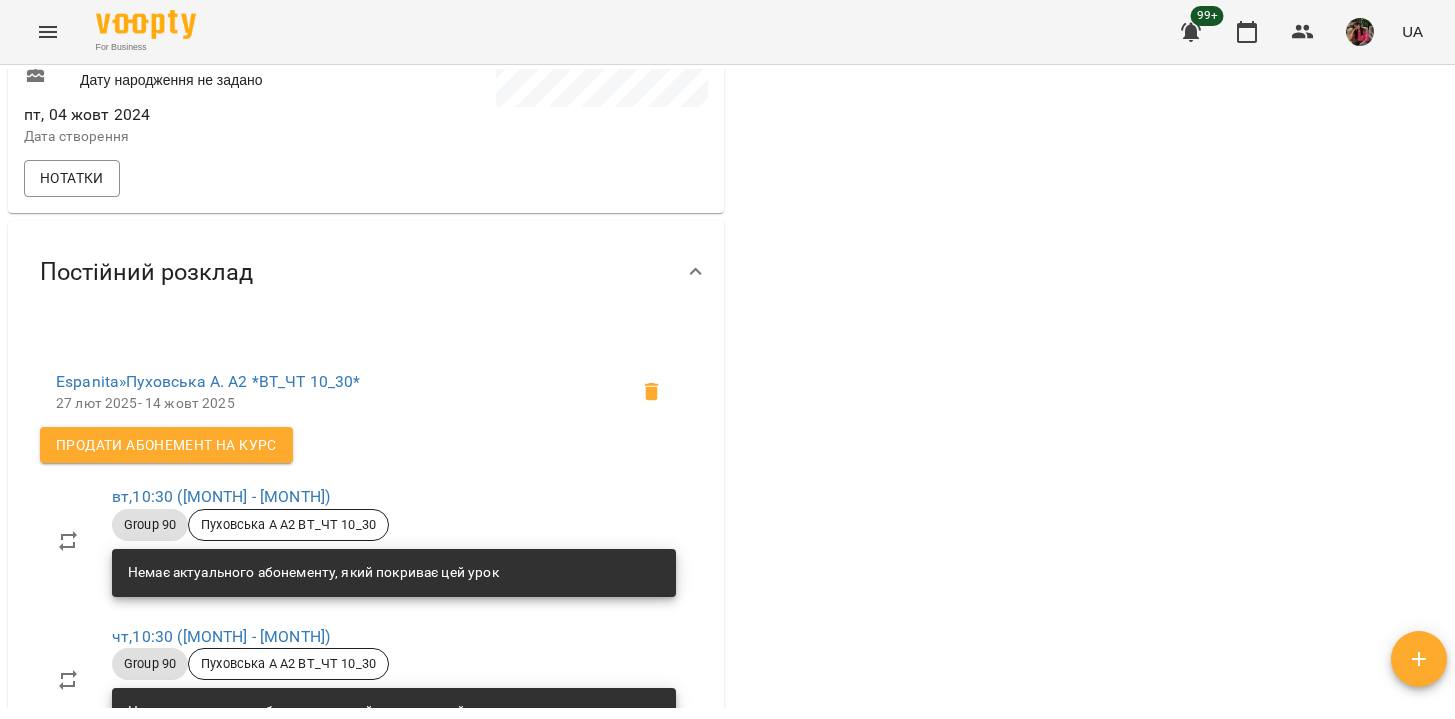 scroll, scrollTop: 0, scrollLeft: 0, axis: both 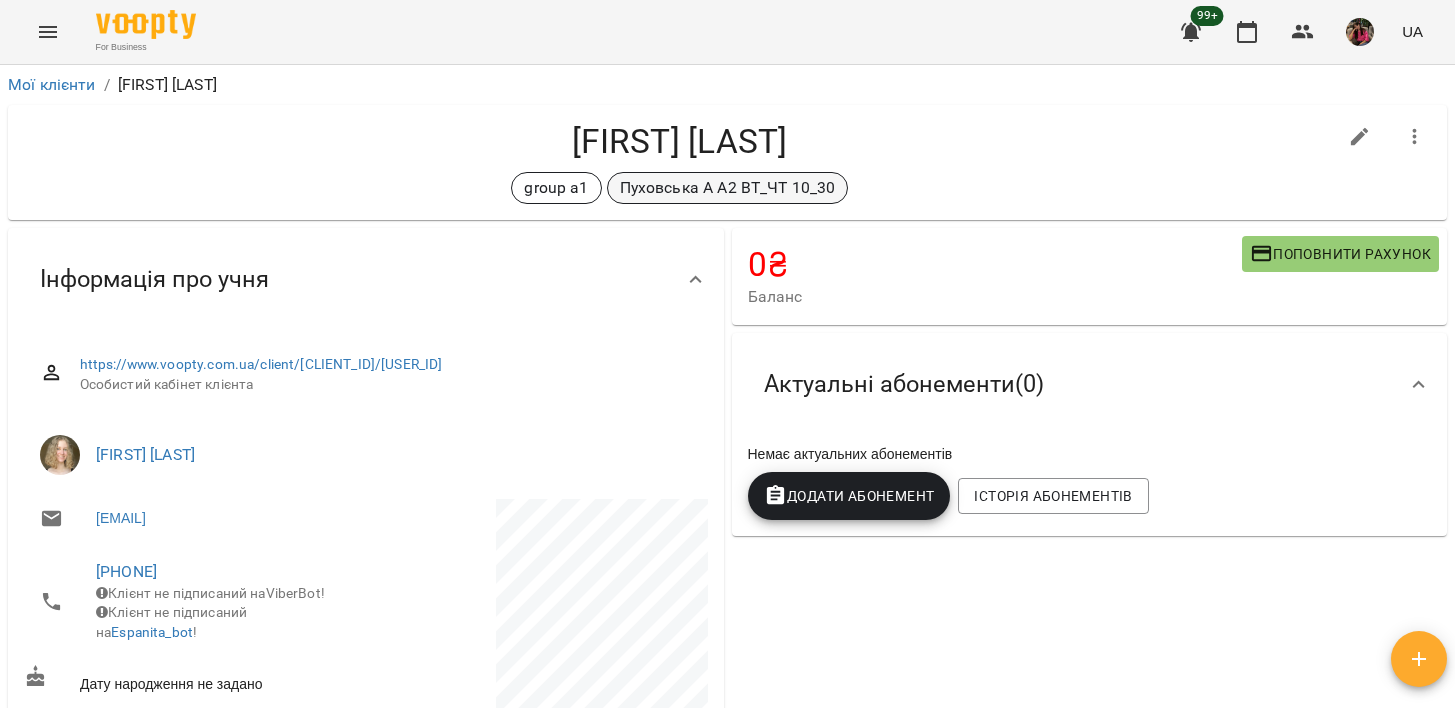 click on "Пуховська А А2 ВТ_ЧТ 10_30" at bounding box center [728, 188] 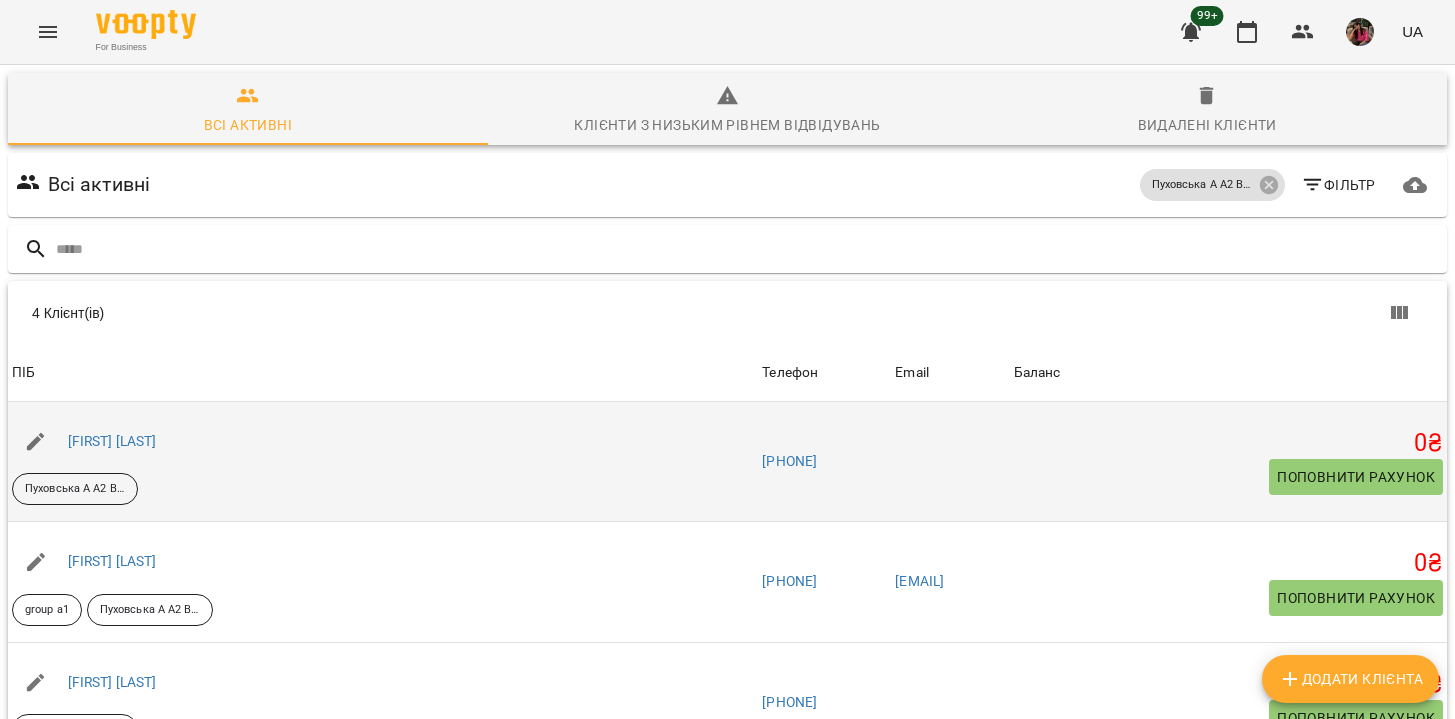 scroll, scrollTop: 4, scrollLeft: 0, axis: vertical 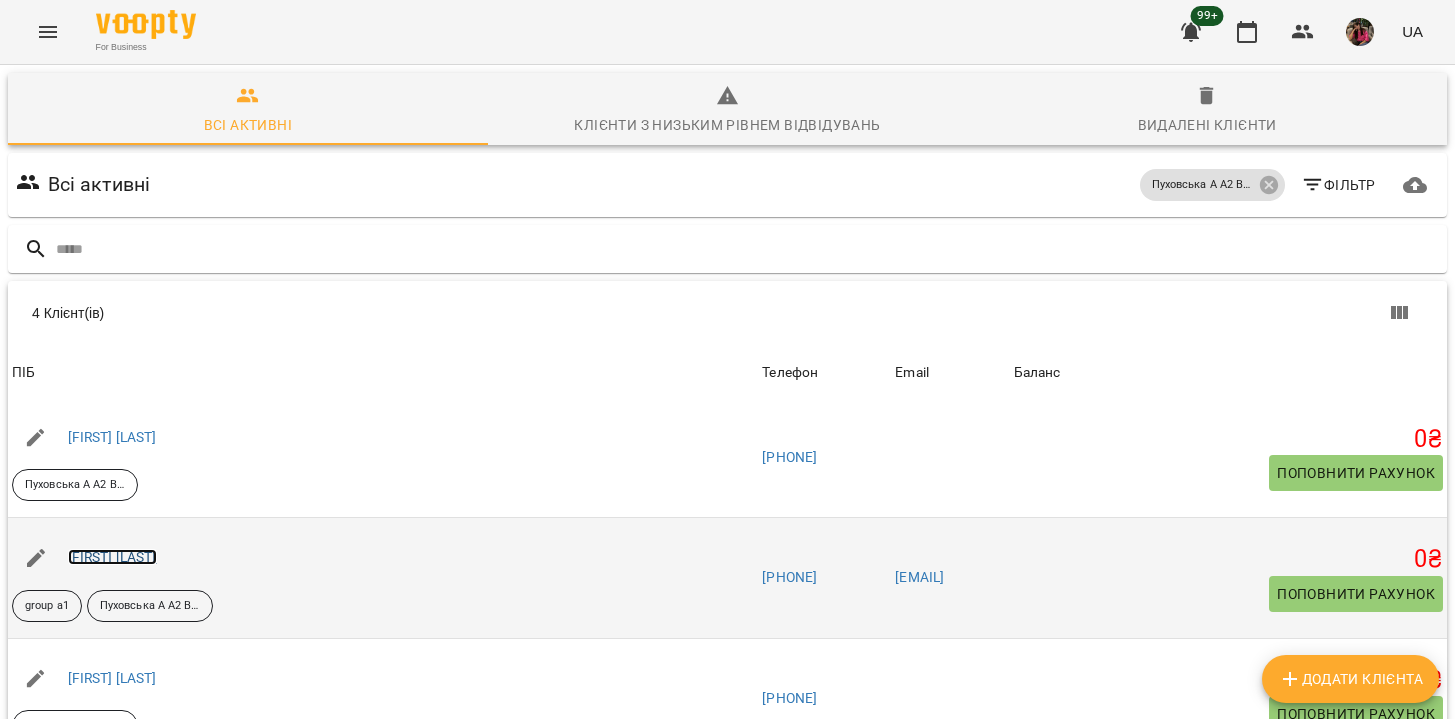 click on "[LAST] [FIRST]" at bounding box center (112, 557) 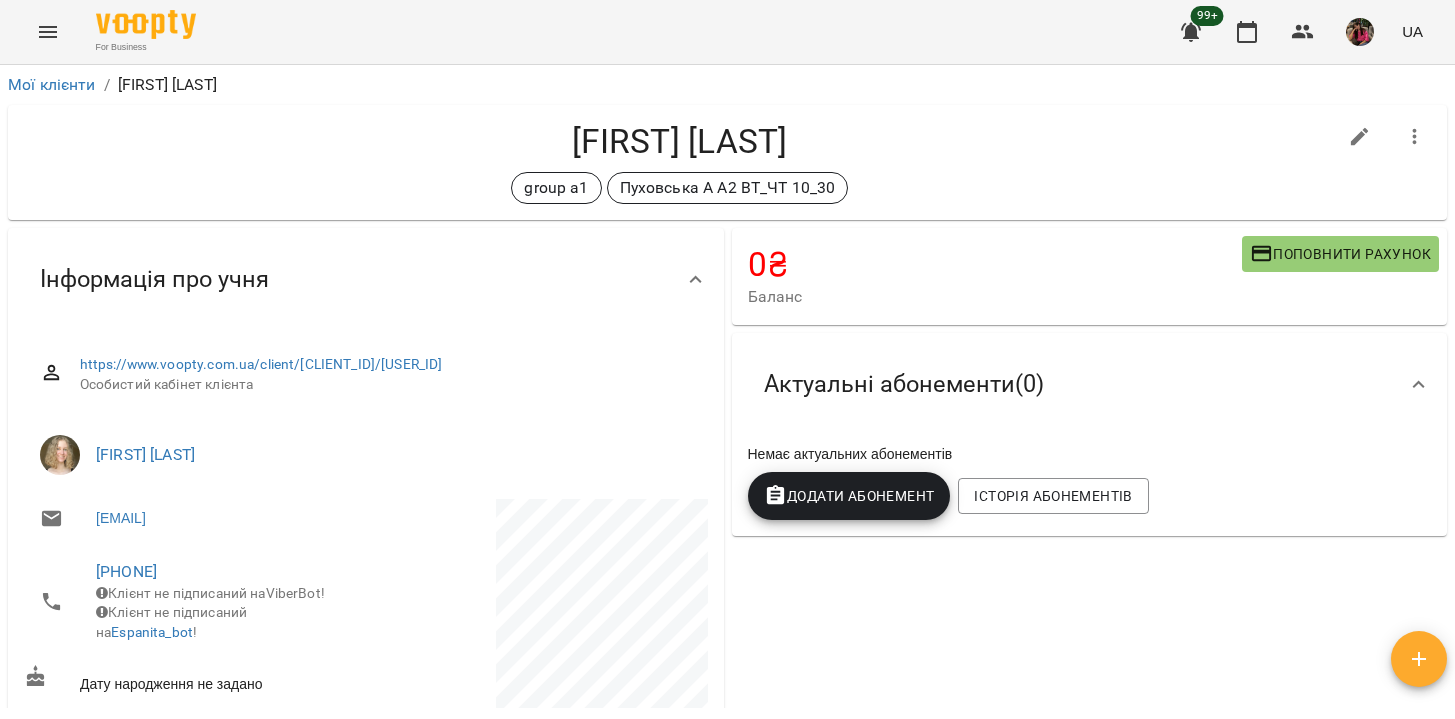 click 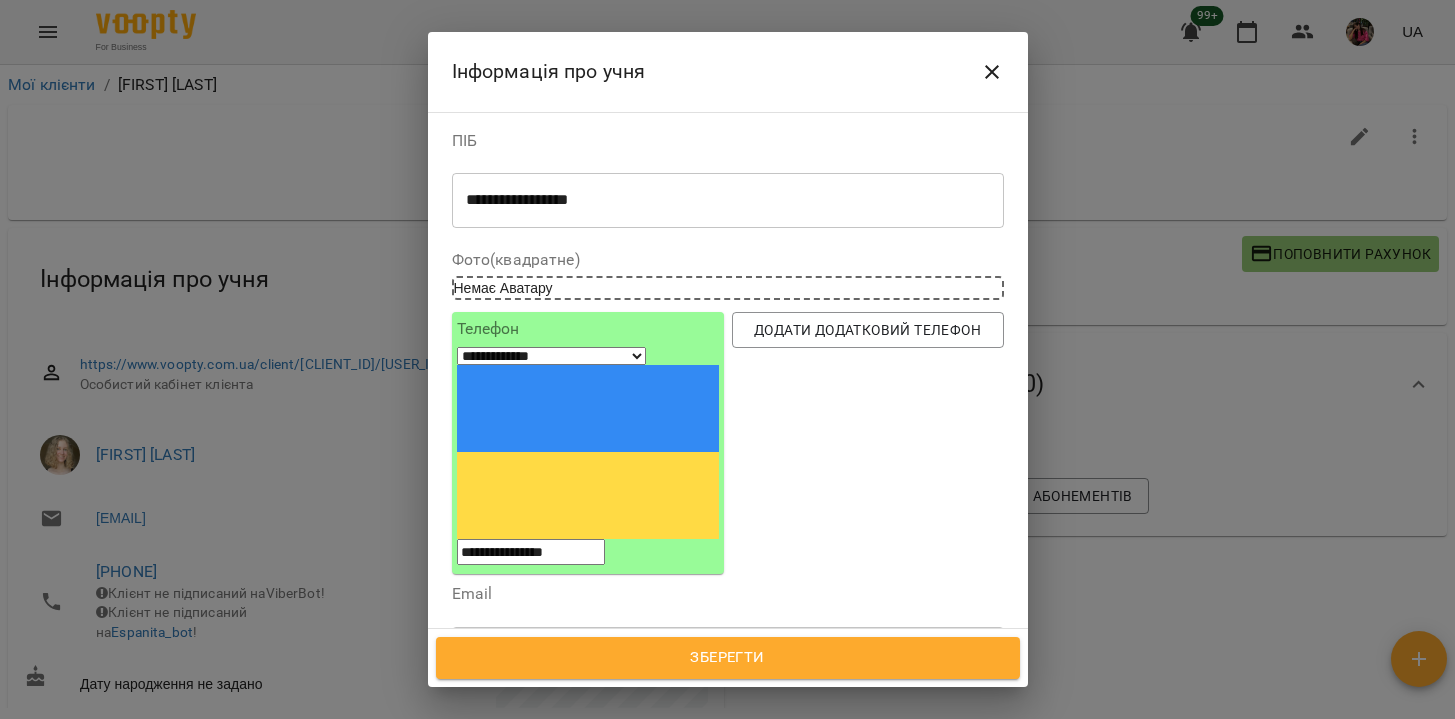click 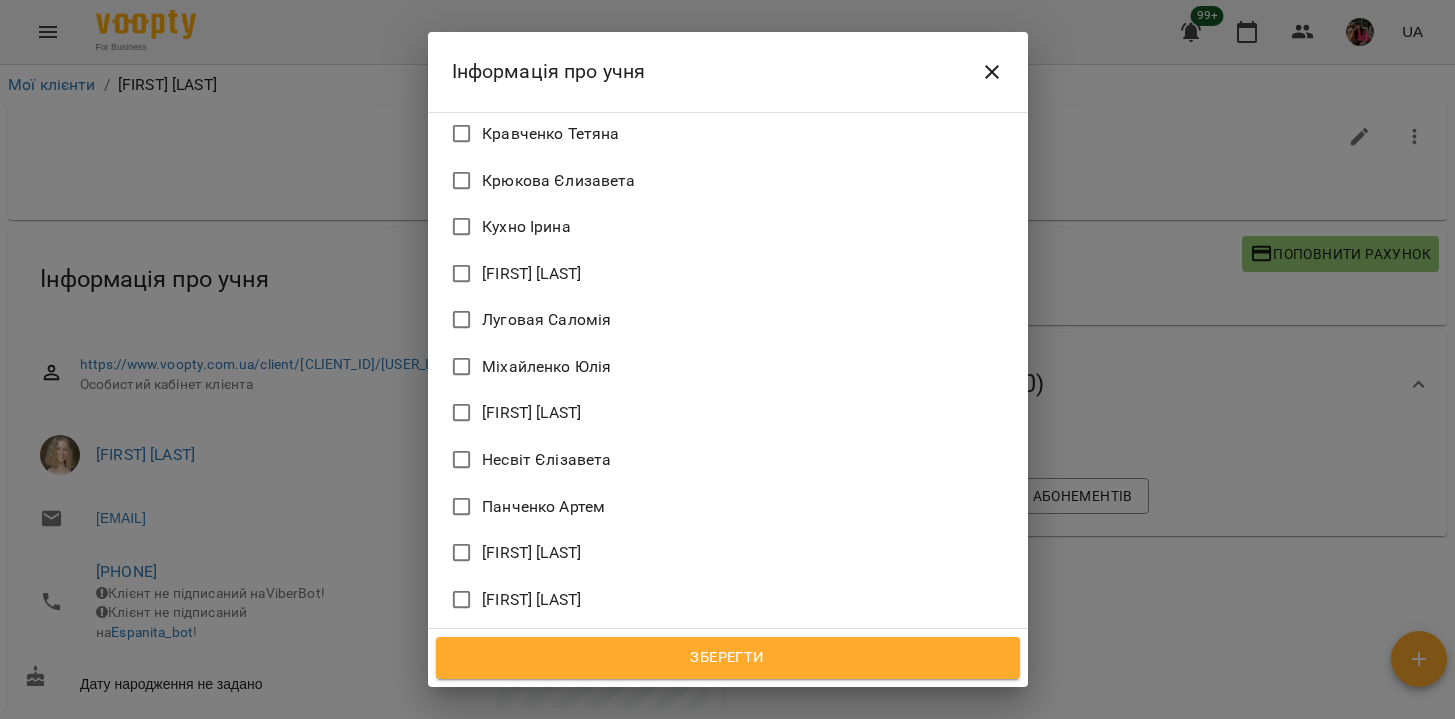 scroll, scrollTop: 1890, scrollLeft: 0, axis: vertical 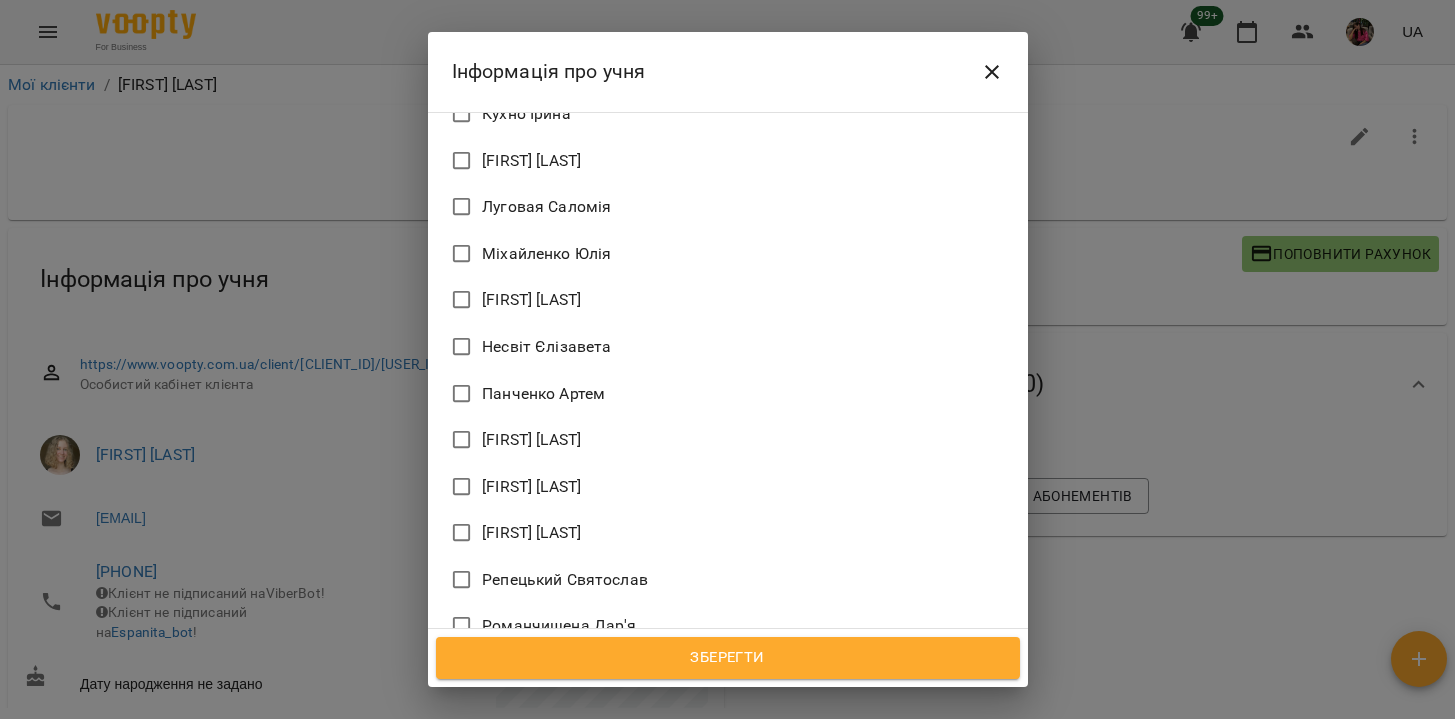 click on "Зберегти" at bounding box center (728, 658) 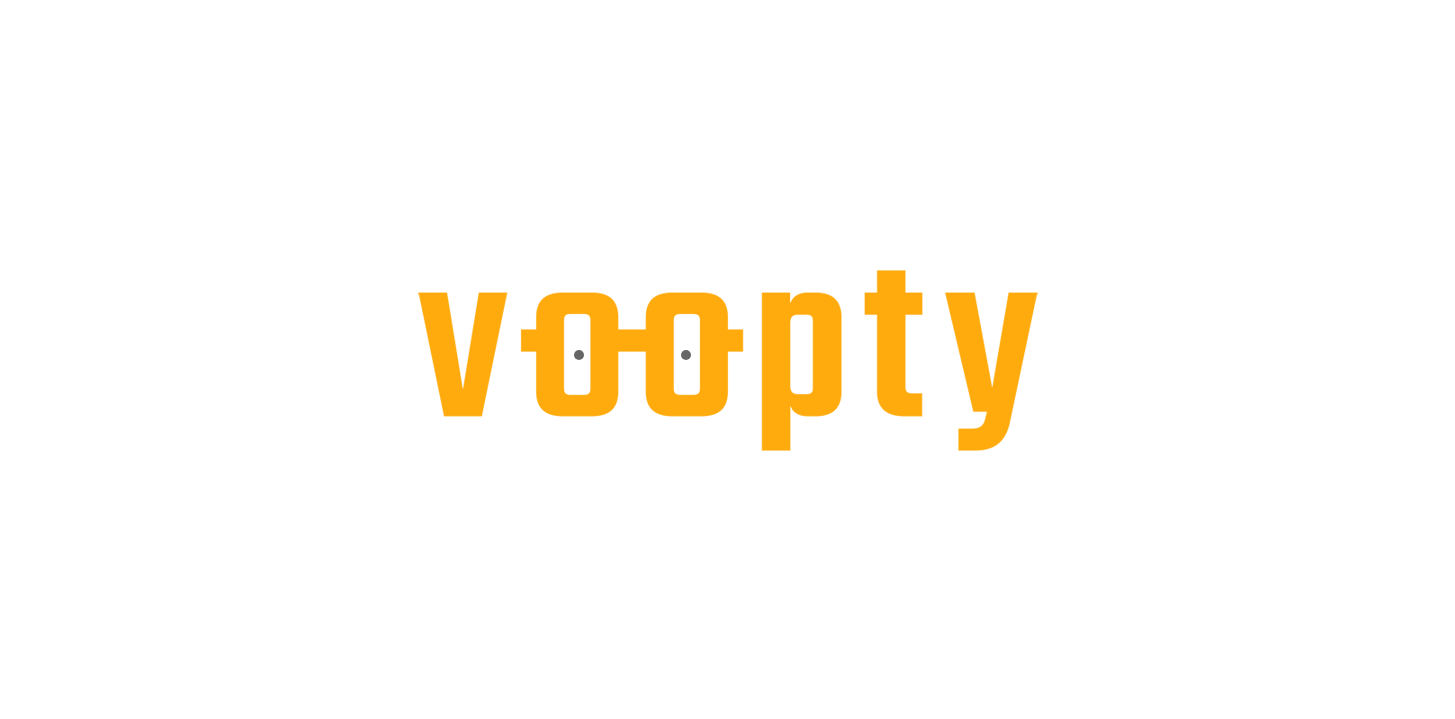 scroll, scrollTop: 0, scrollLeft: 0, axis: both 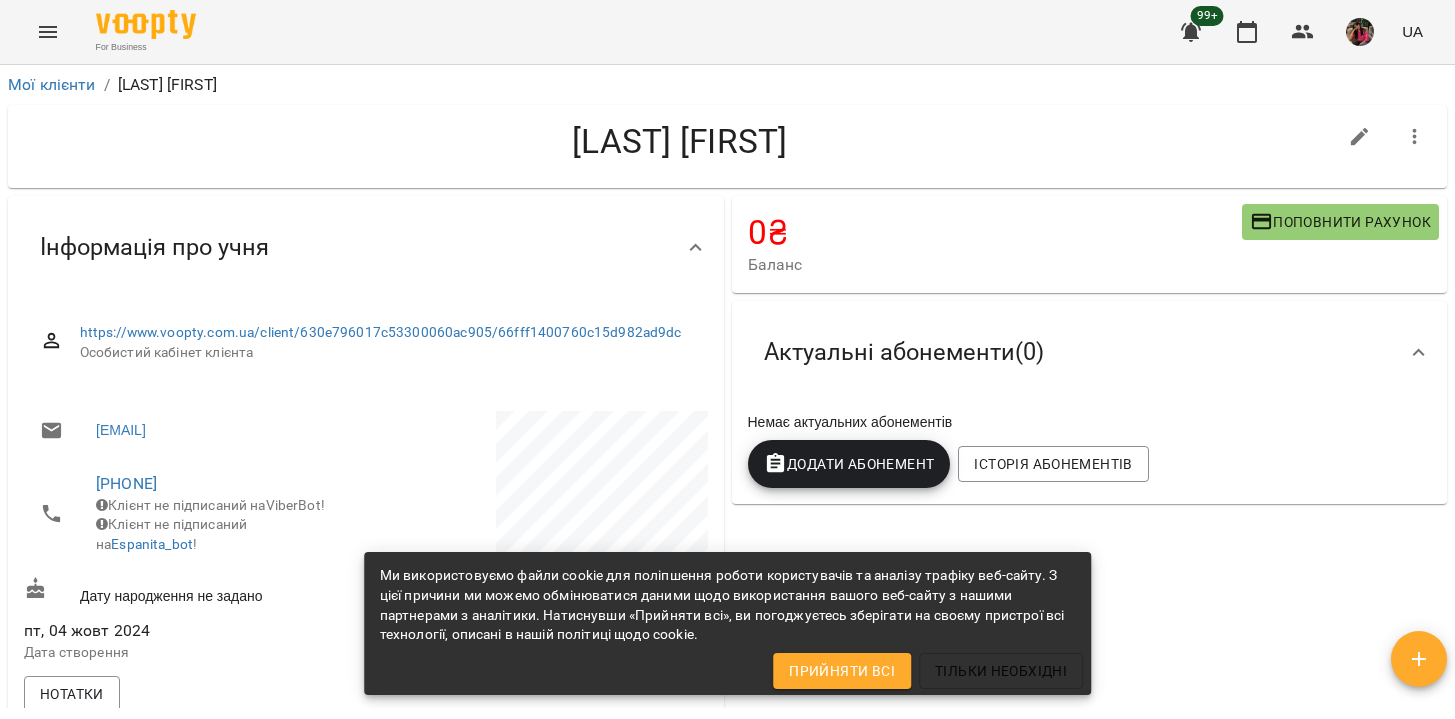 click 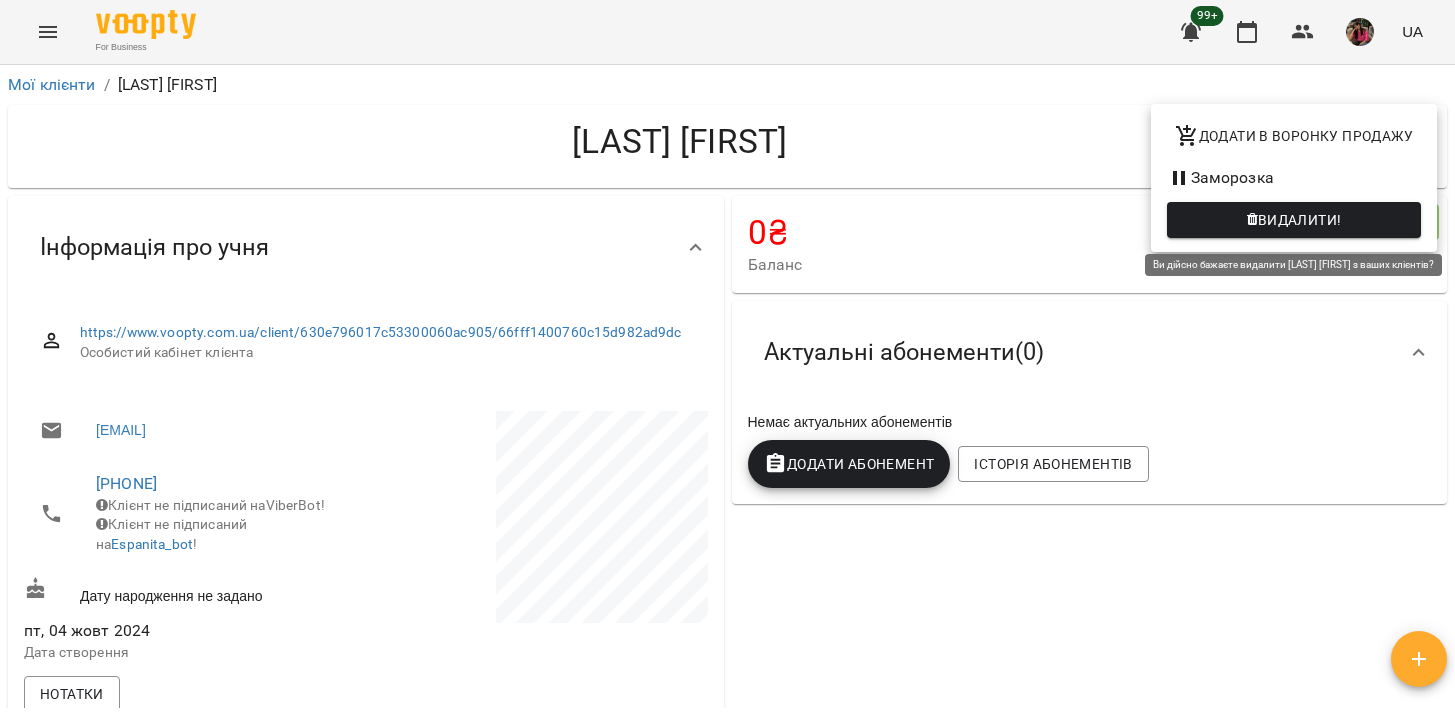 click on "Видалити!" at bounding box center [1300, 220] 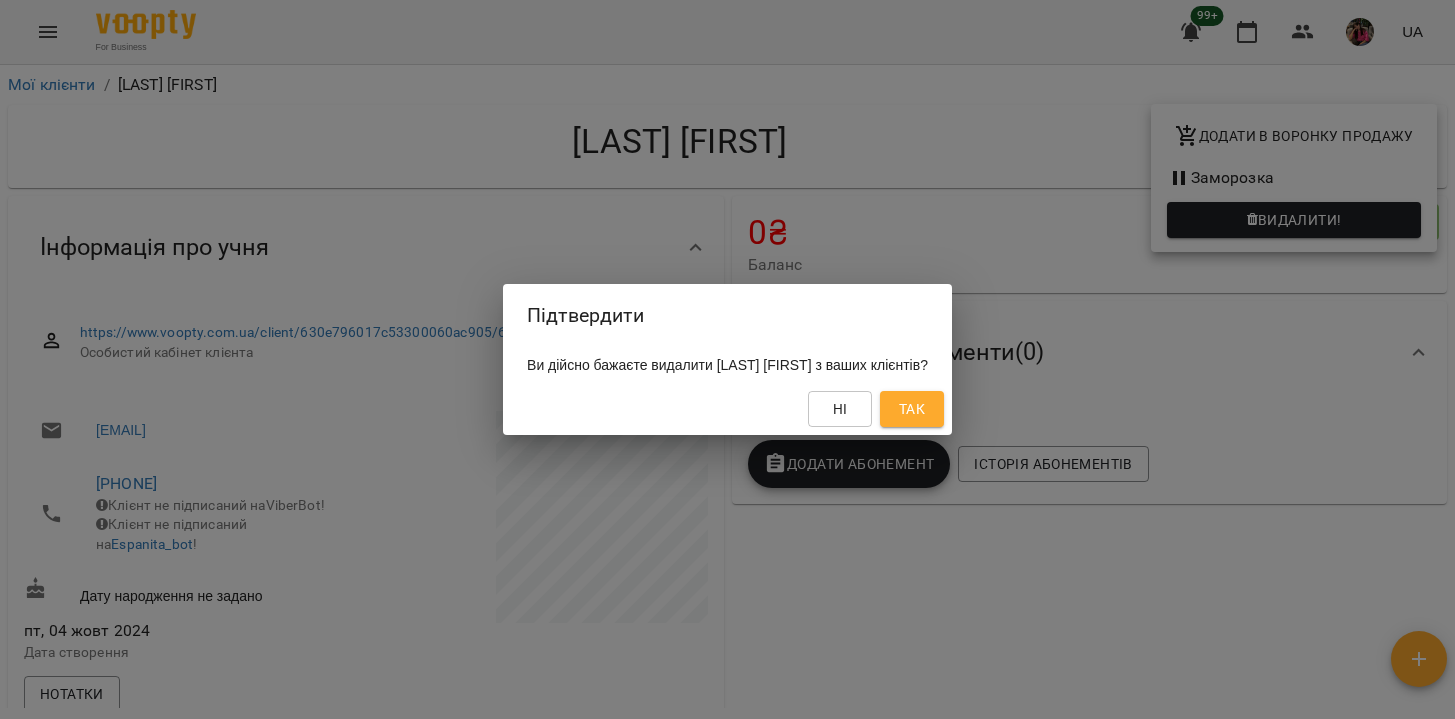 click on "Так" at bounding box center [912, 409] 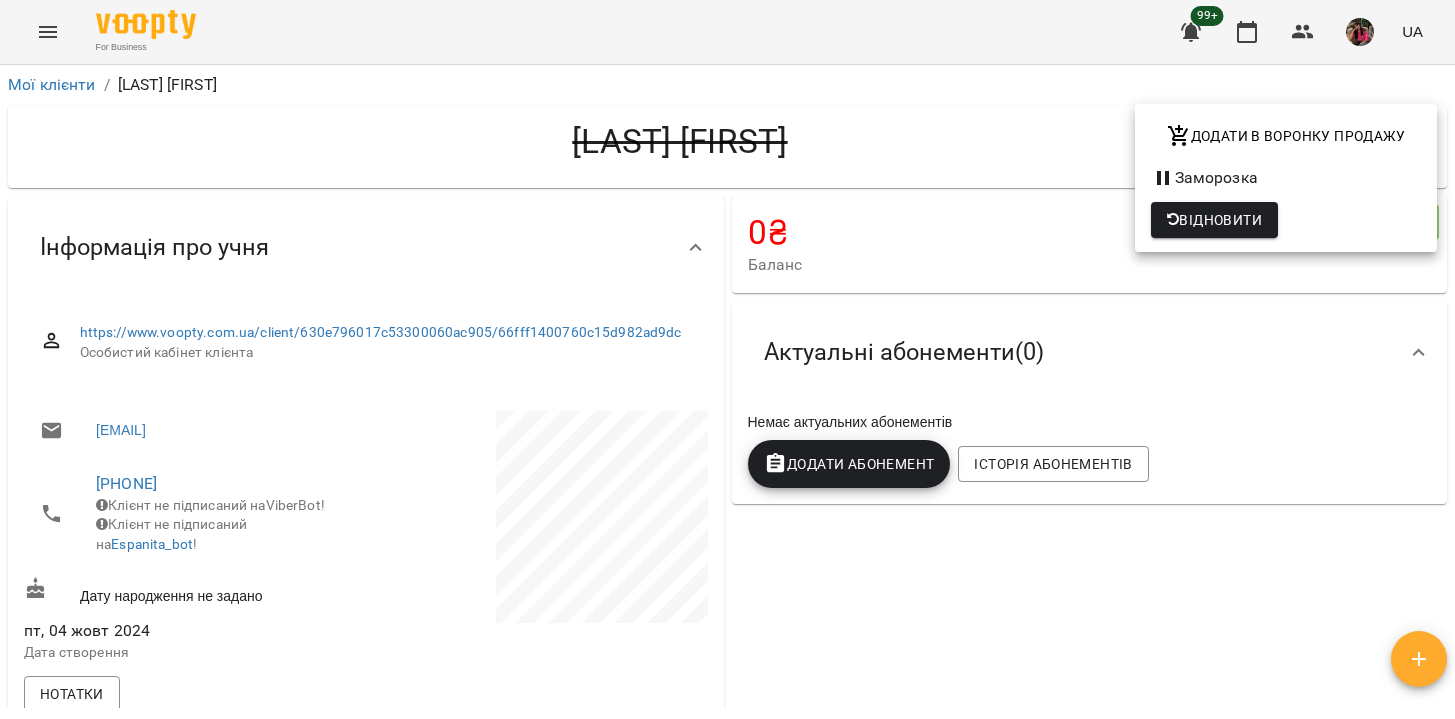 click at bounding box center [727, 359] 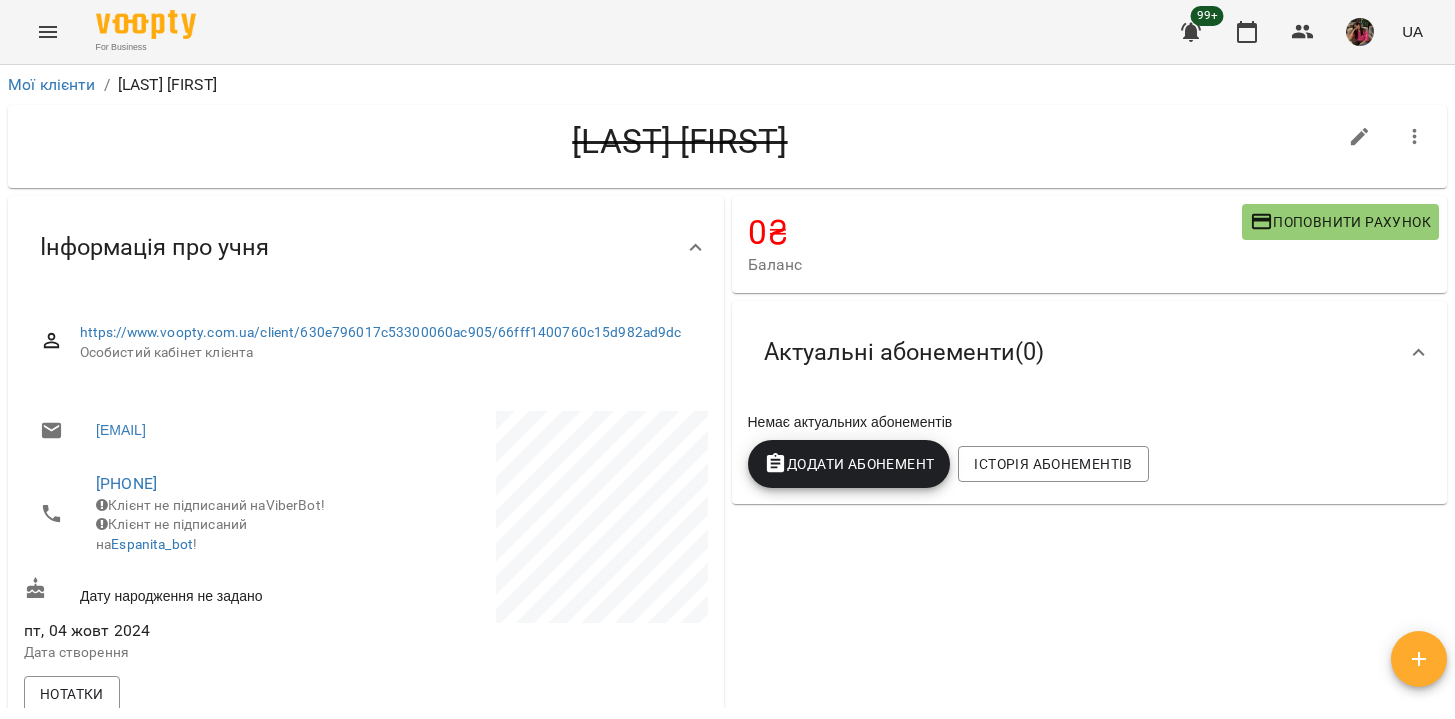 click 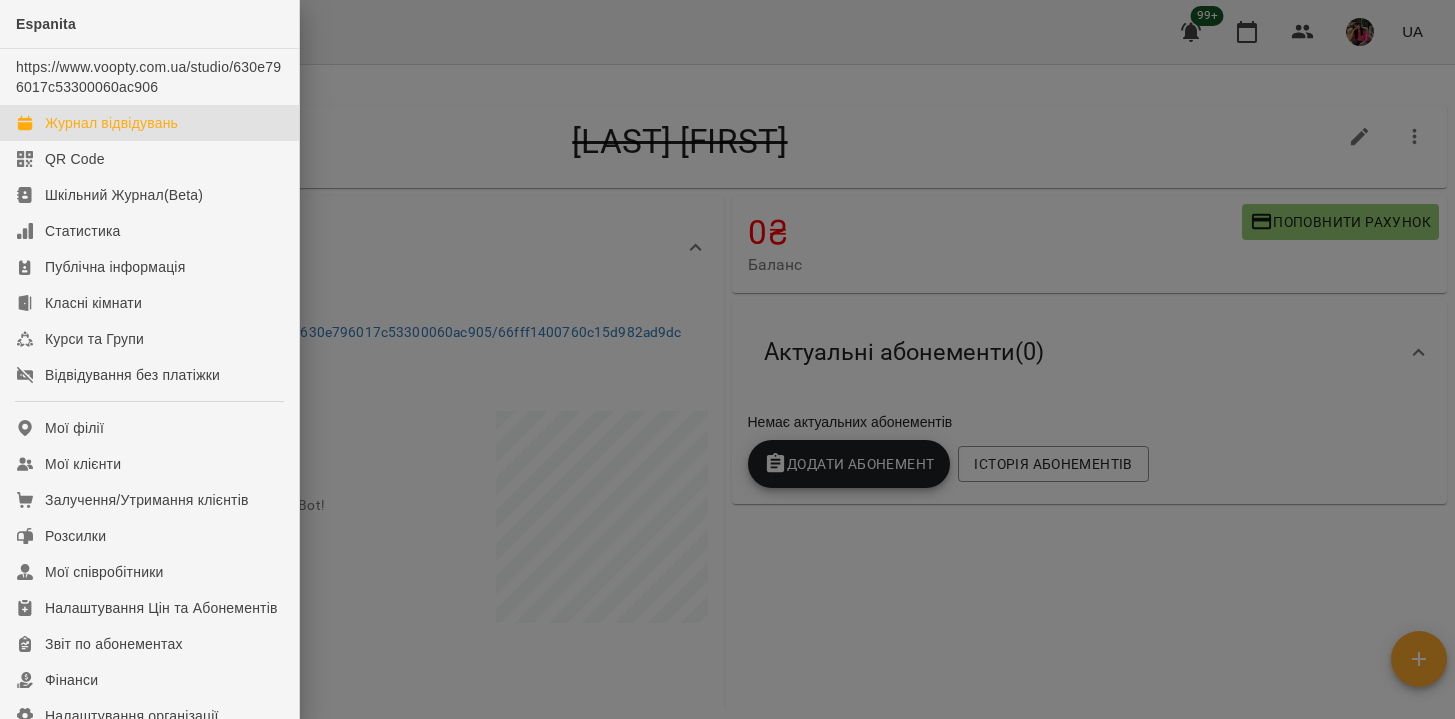 click on "Журнал відвідувань" at bounding box center (111, 123) 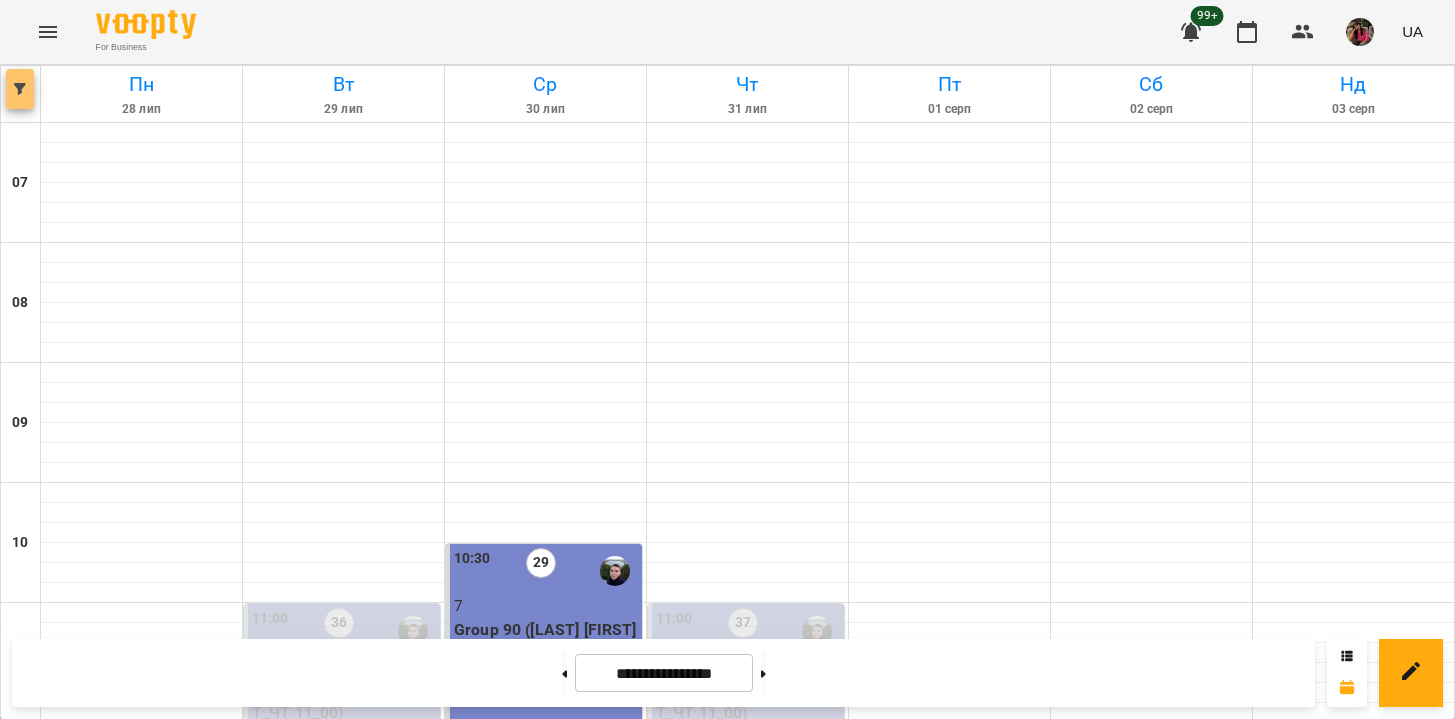 click at bounding box center [20, 89] 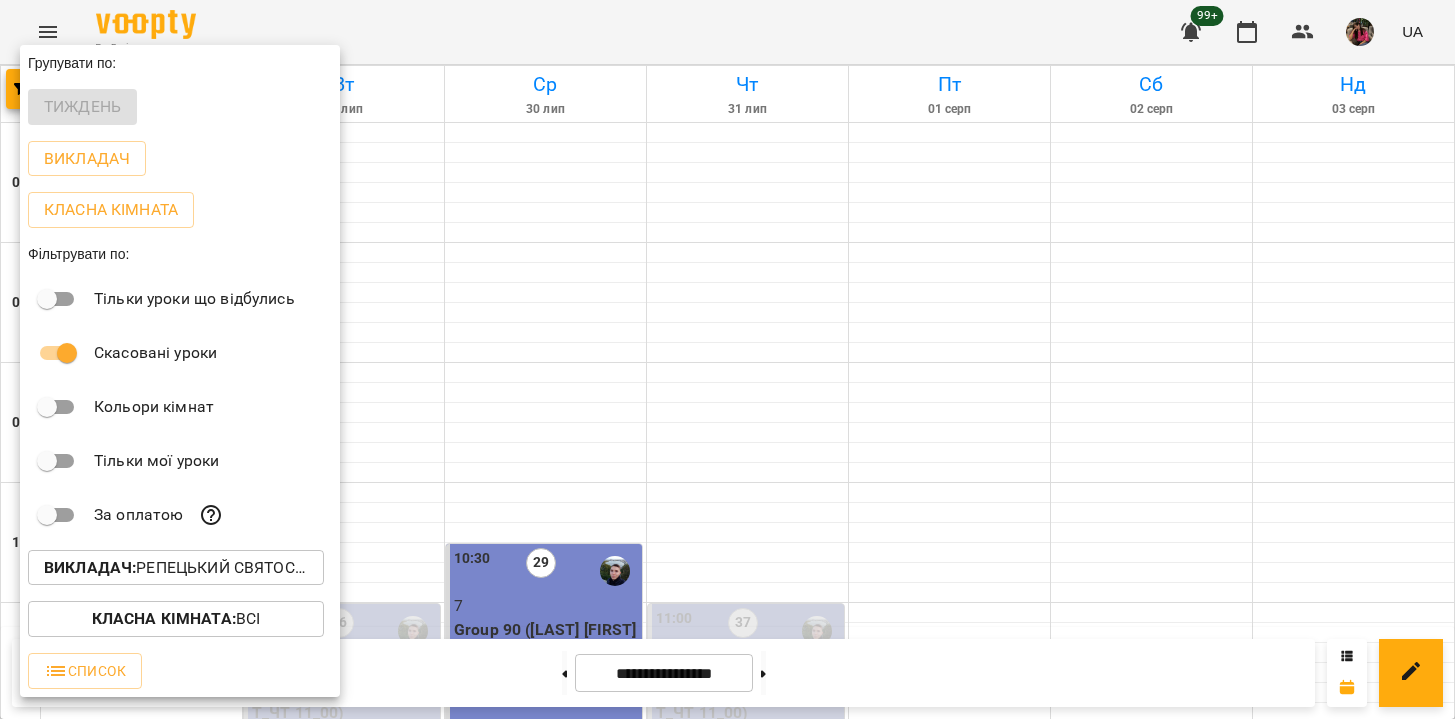 click on "Викладач :  [LAST] [FIRST]" at bounding box center [176, 568] 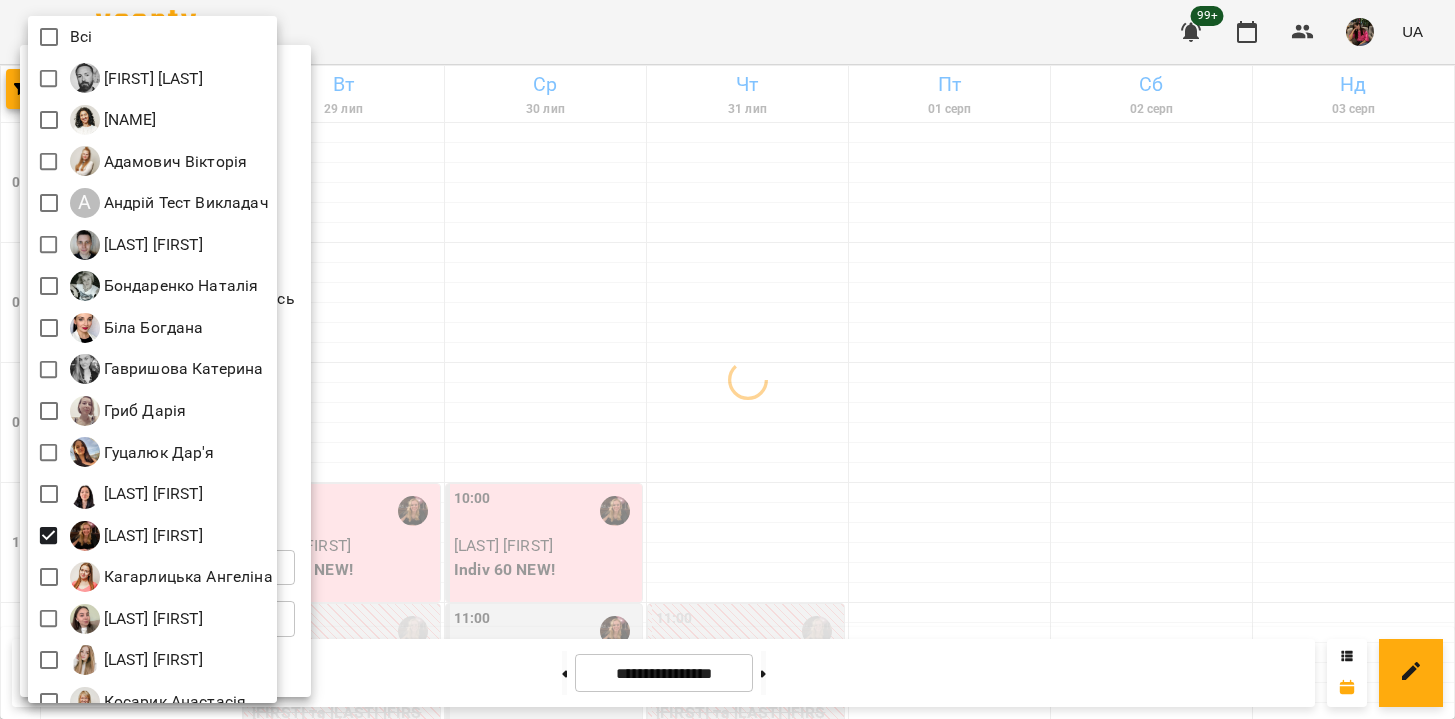 click at bounding box center (727, 359) 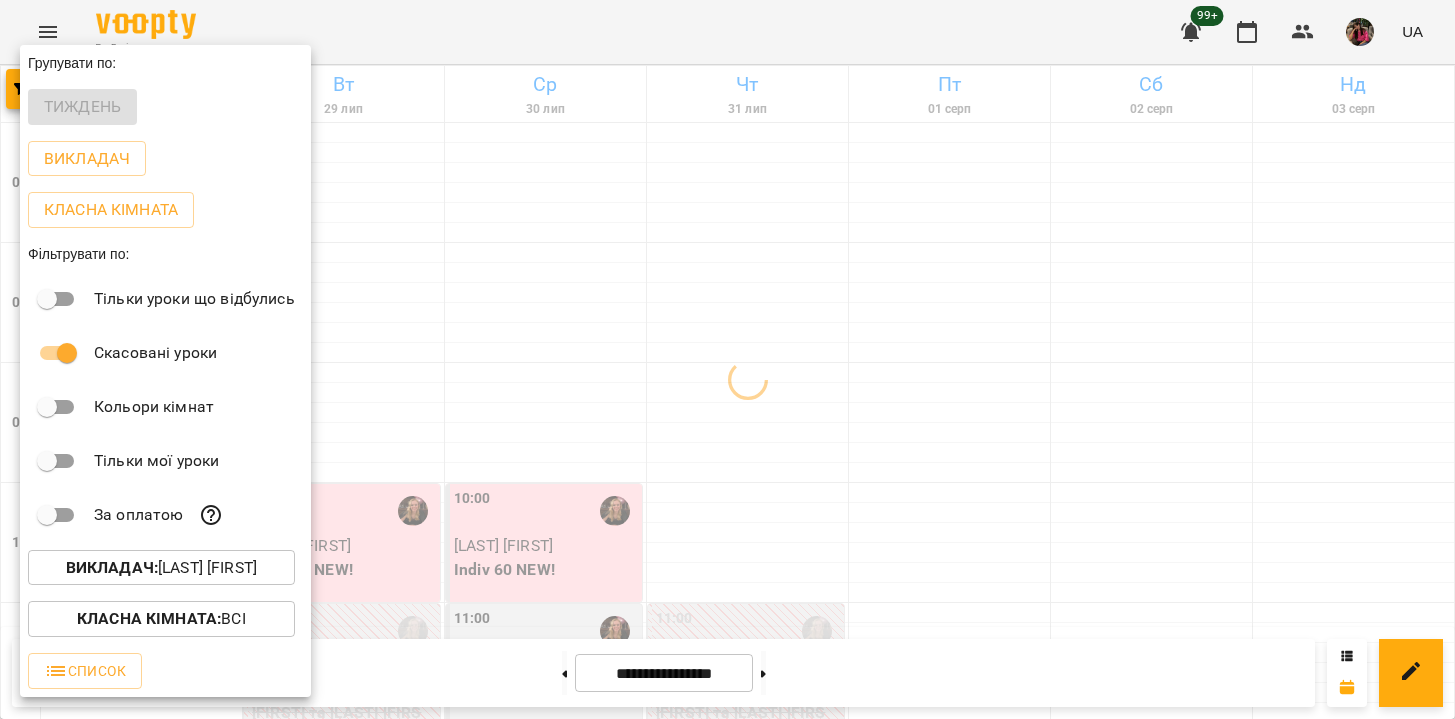 click at bounding box center [727, 359] 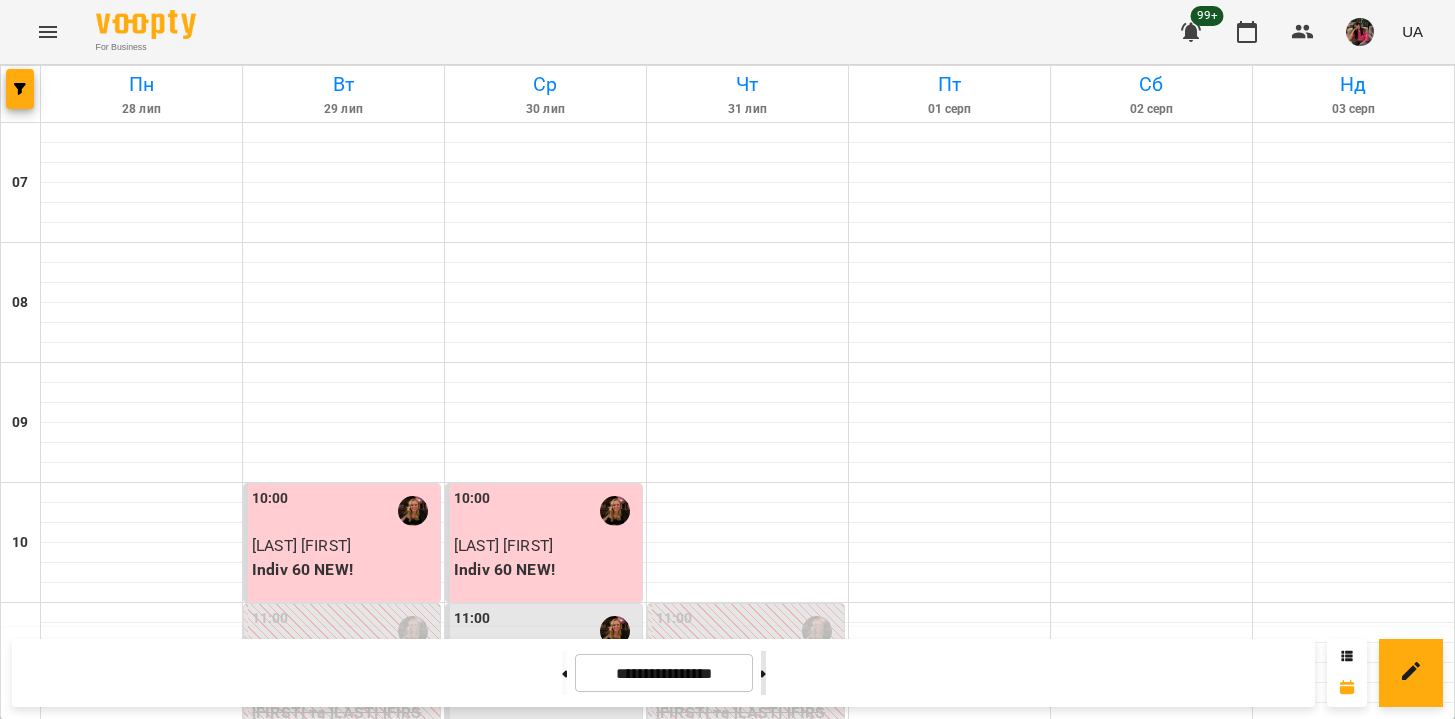 click at bounding box center (763, 673) 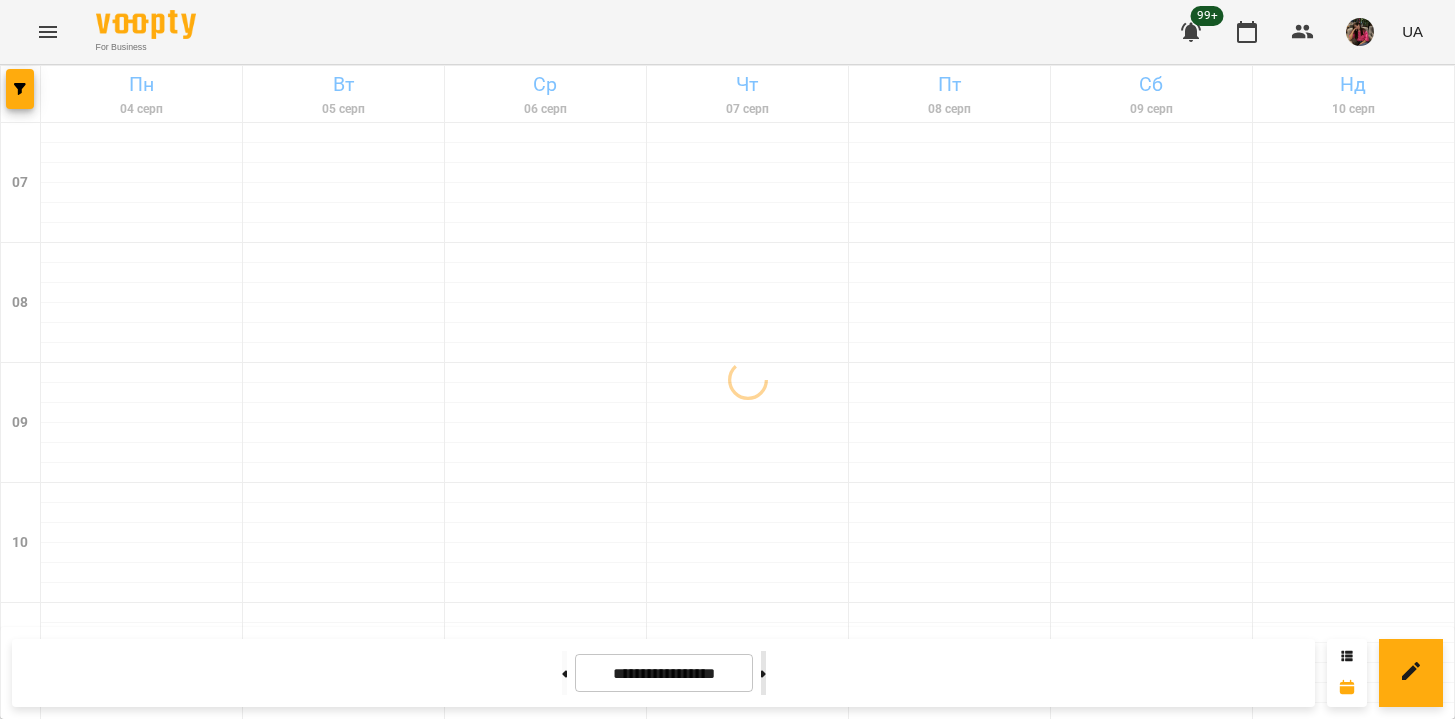 click at bounding box center [763, 673] 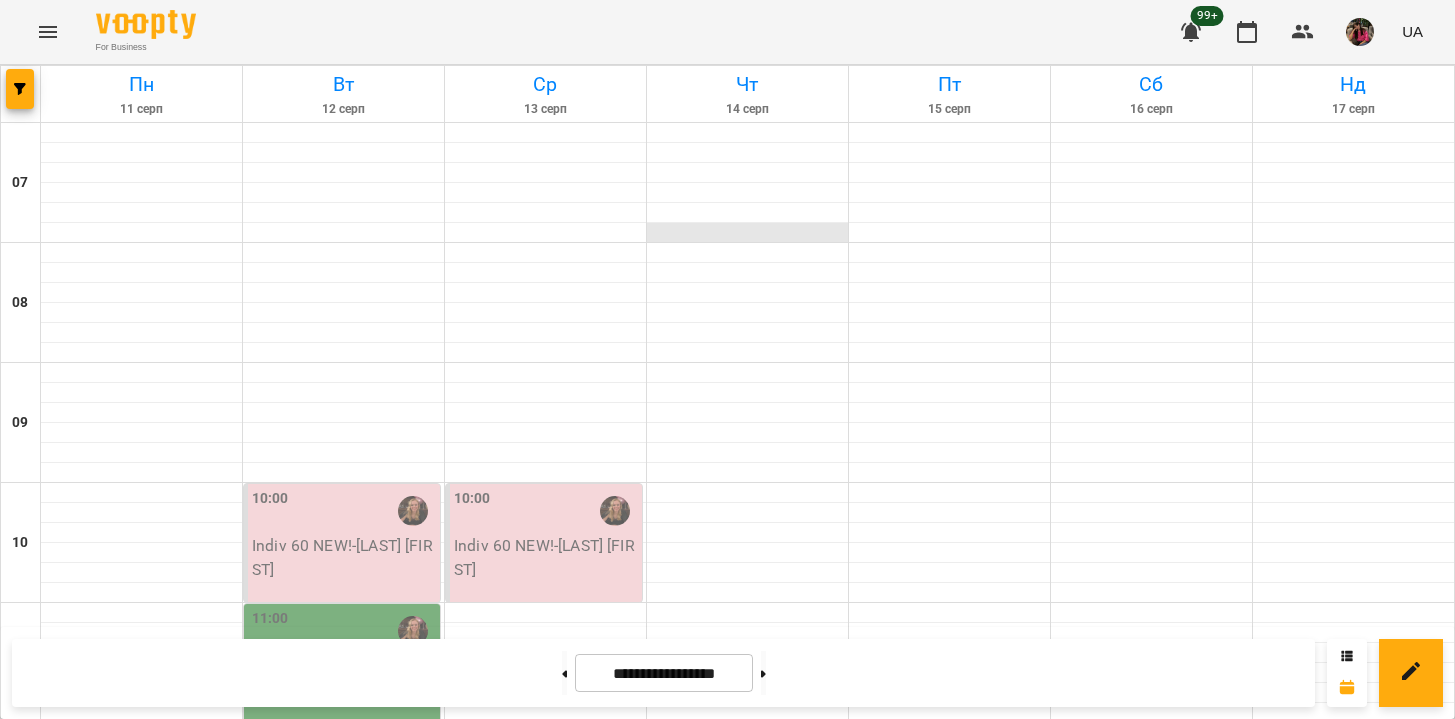 scroll, scrollTop: 1285, scrollLeft: 0, axis: vertical 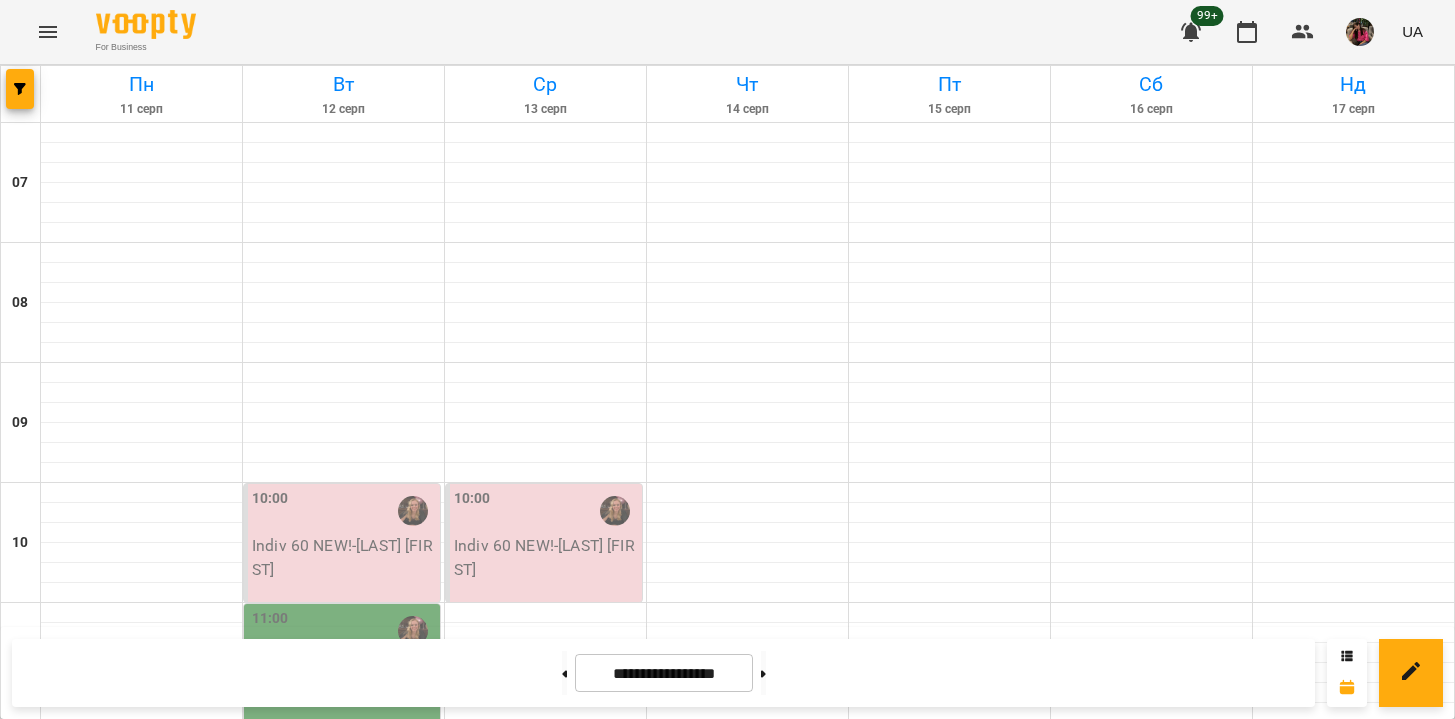 click on "Group 90 - [LAST] [FIRST] А1 ВТ_ЧТ 19_30" at bounding box center (748, 1697) 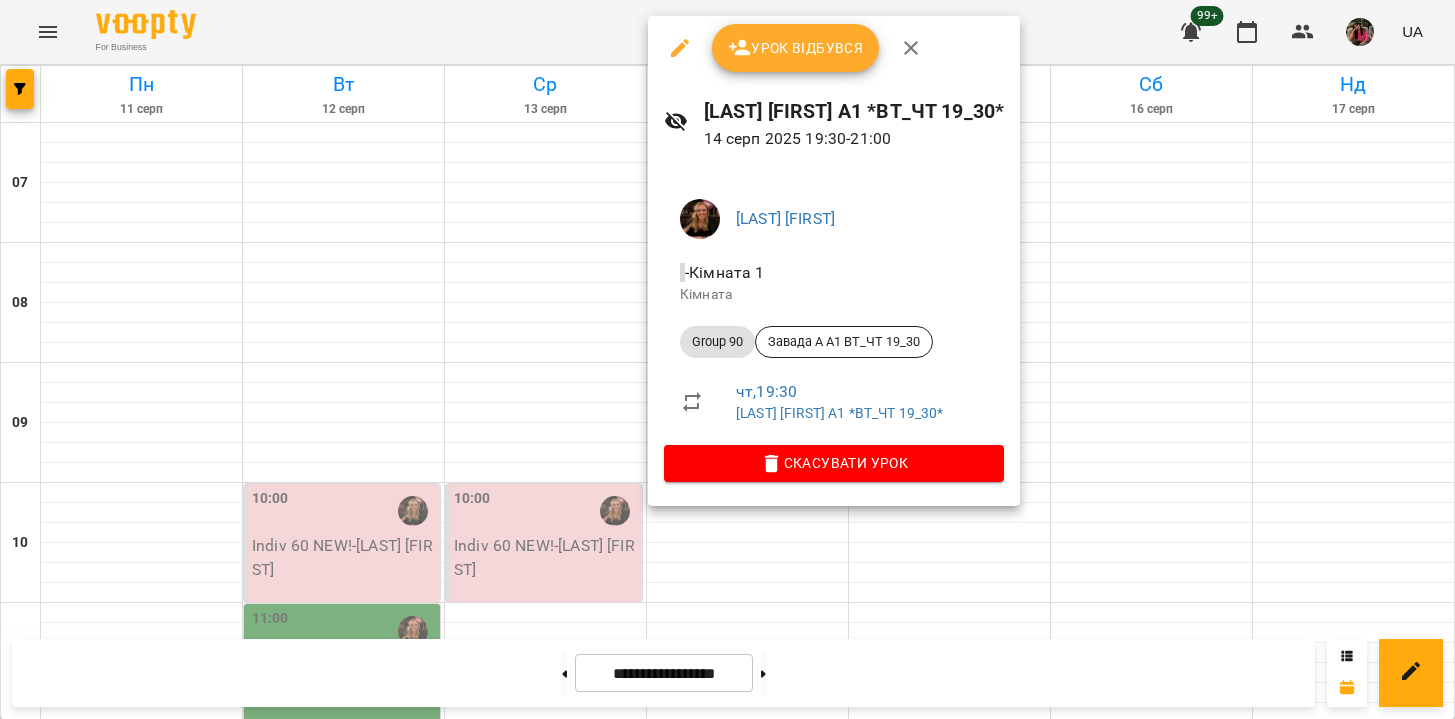 click 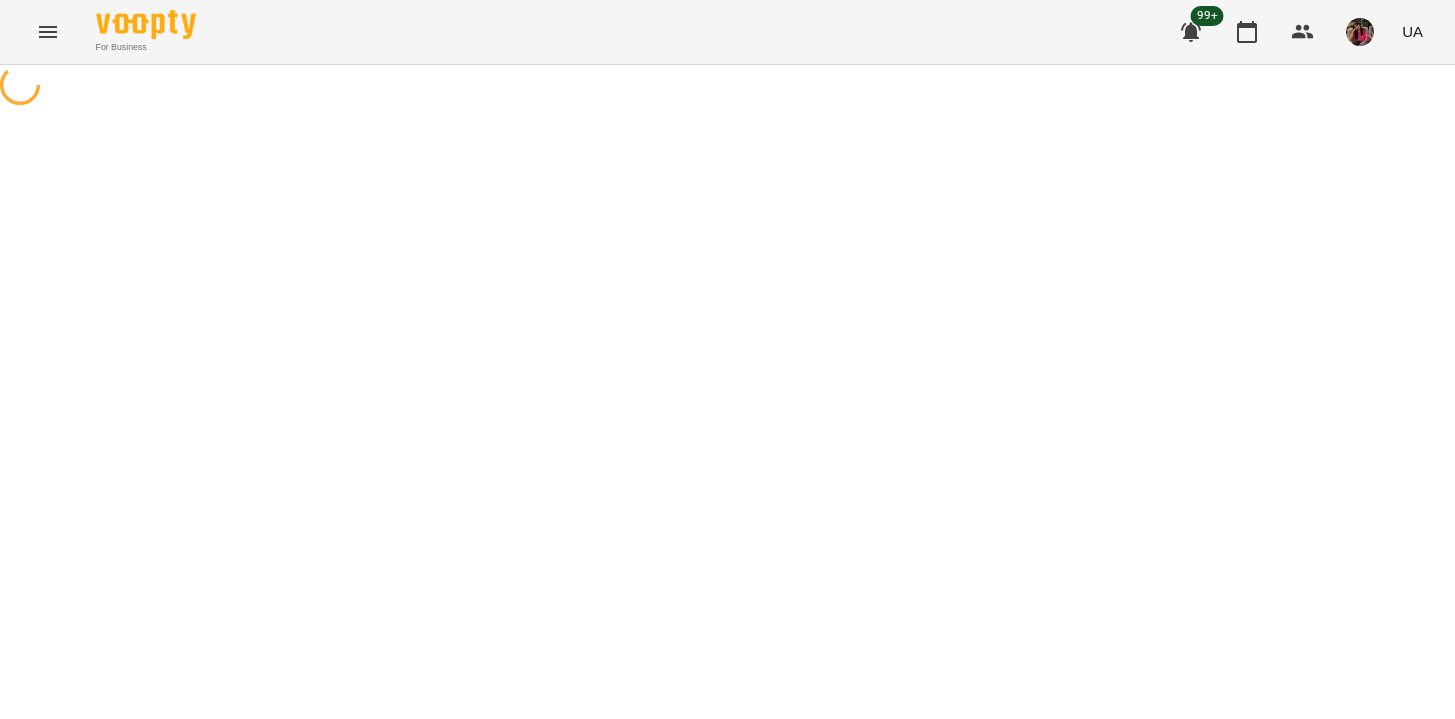 select on "********" 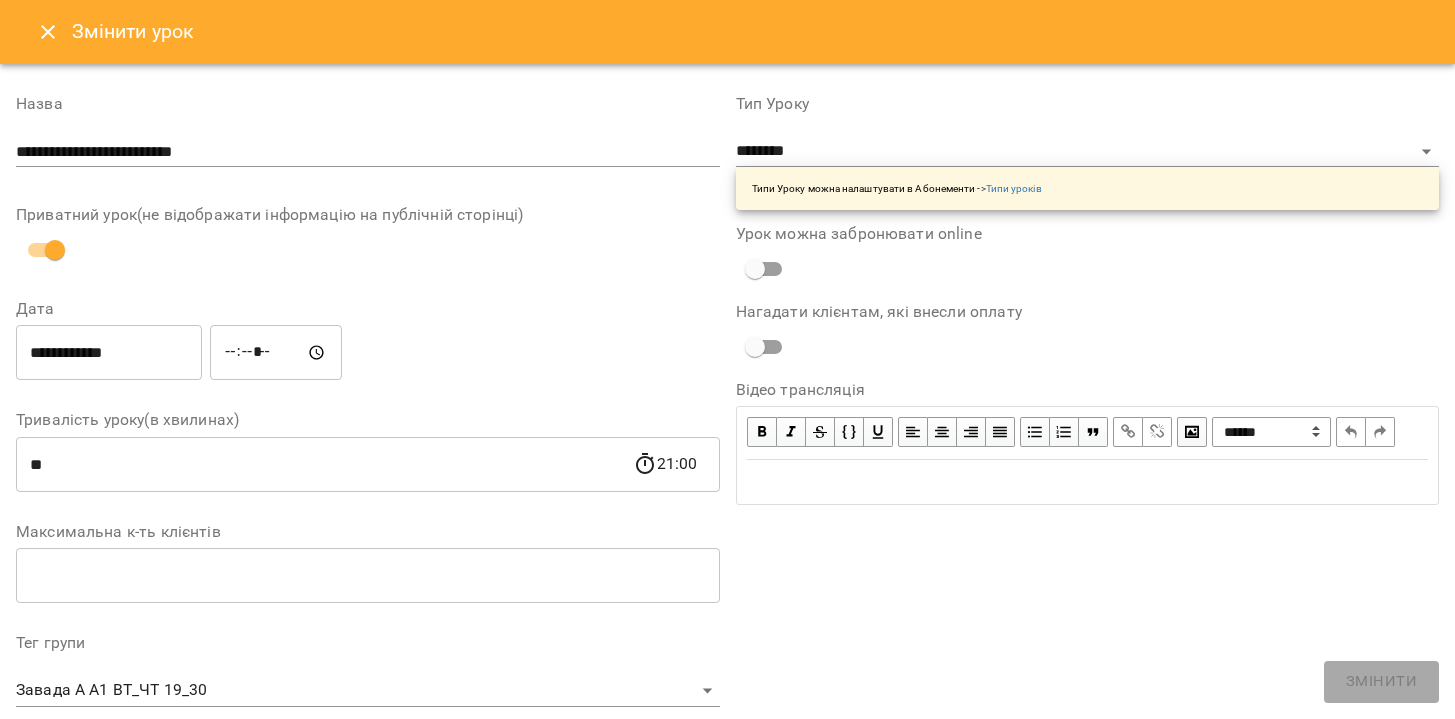 click on "**********" at bounding box center [109, 353] 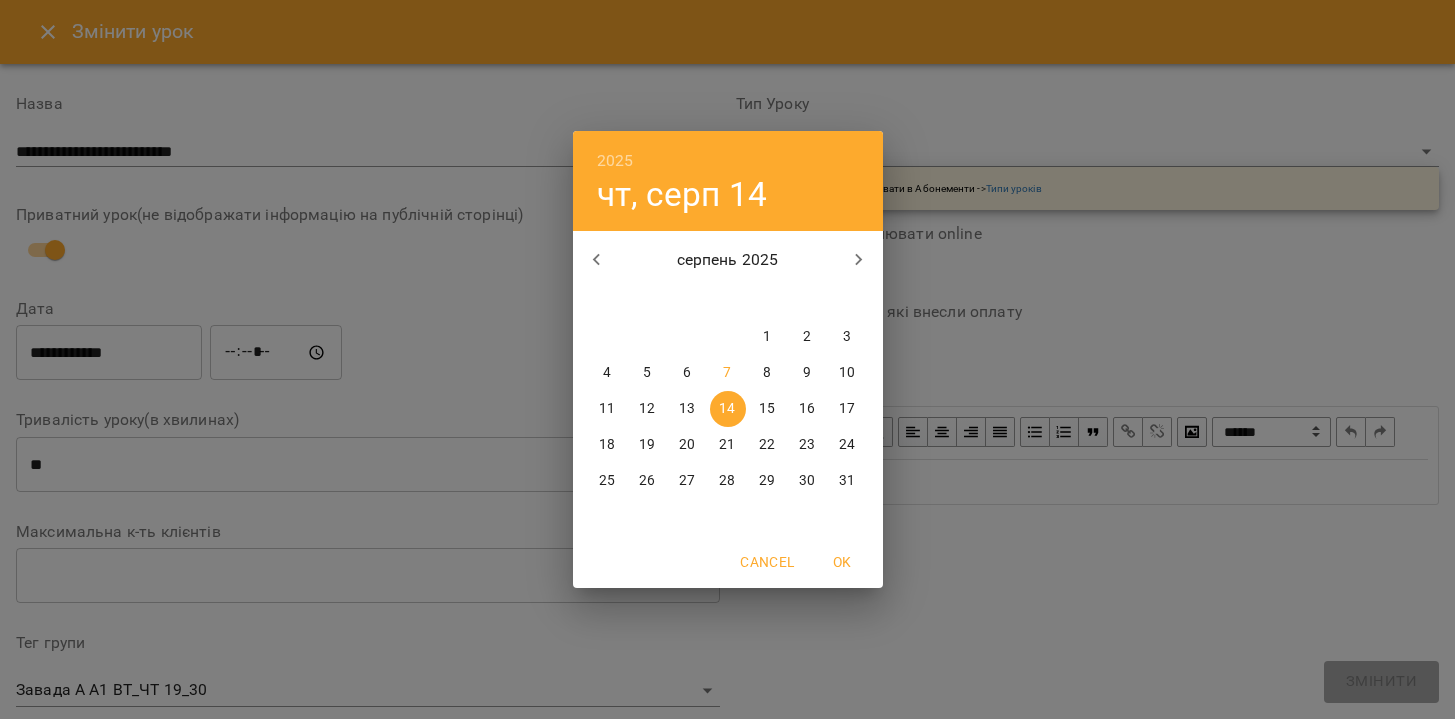 click on "8" at bounding box center [767, 373] 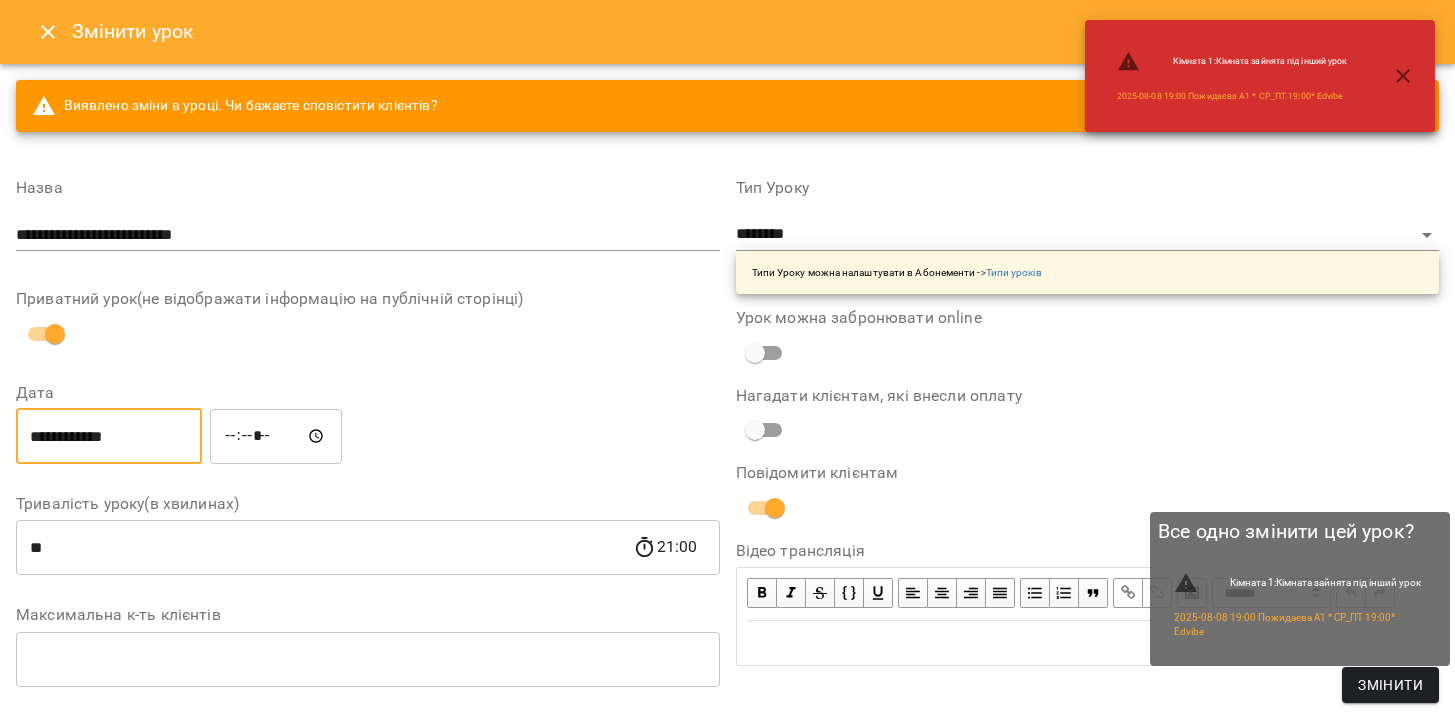 click on "Змінити" at bounding box center (1390, 685) 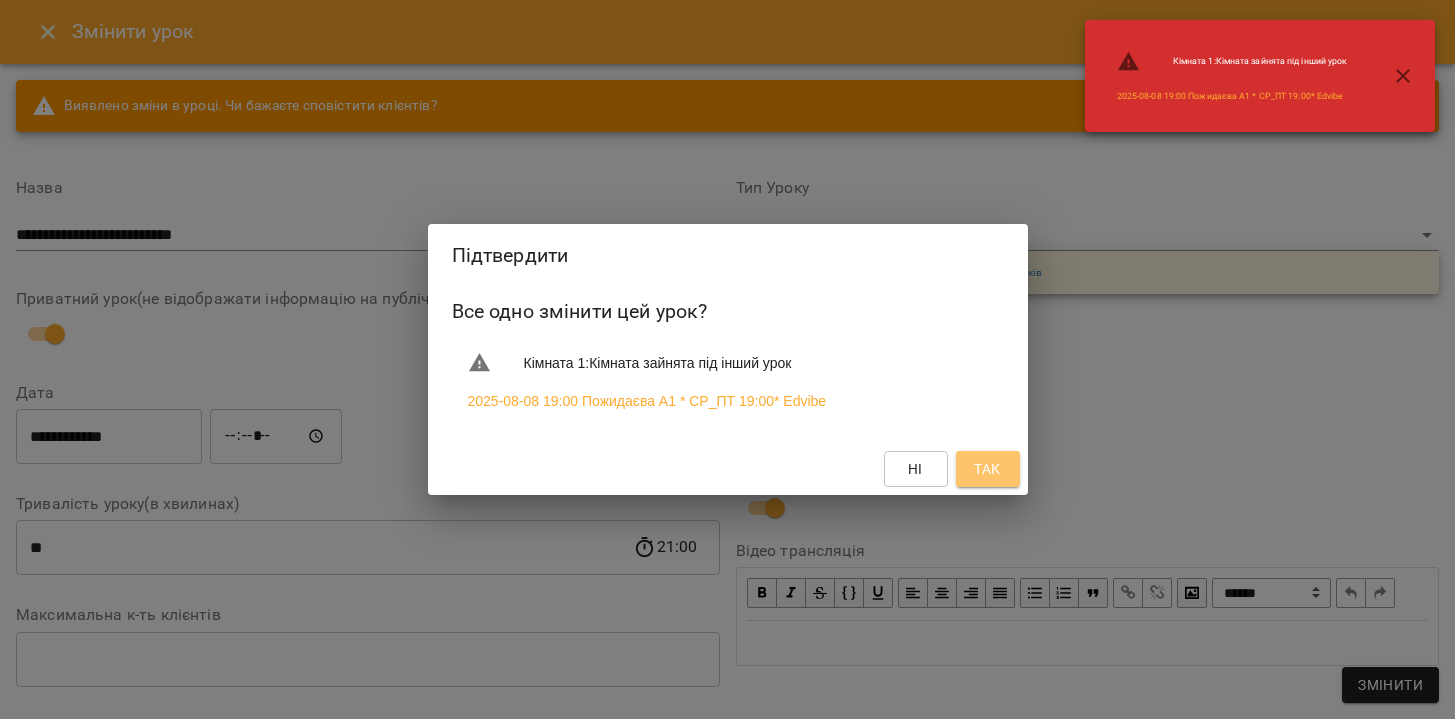 click on "Так" at bounding box center (987, 469) 